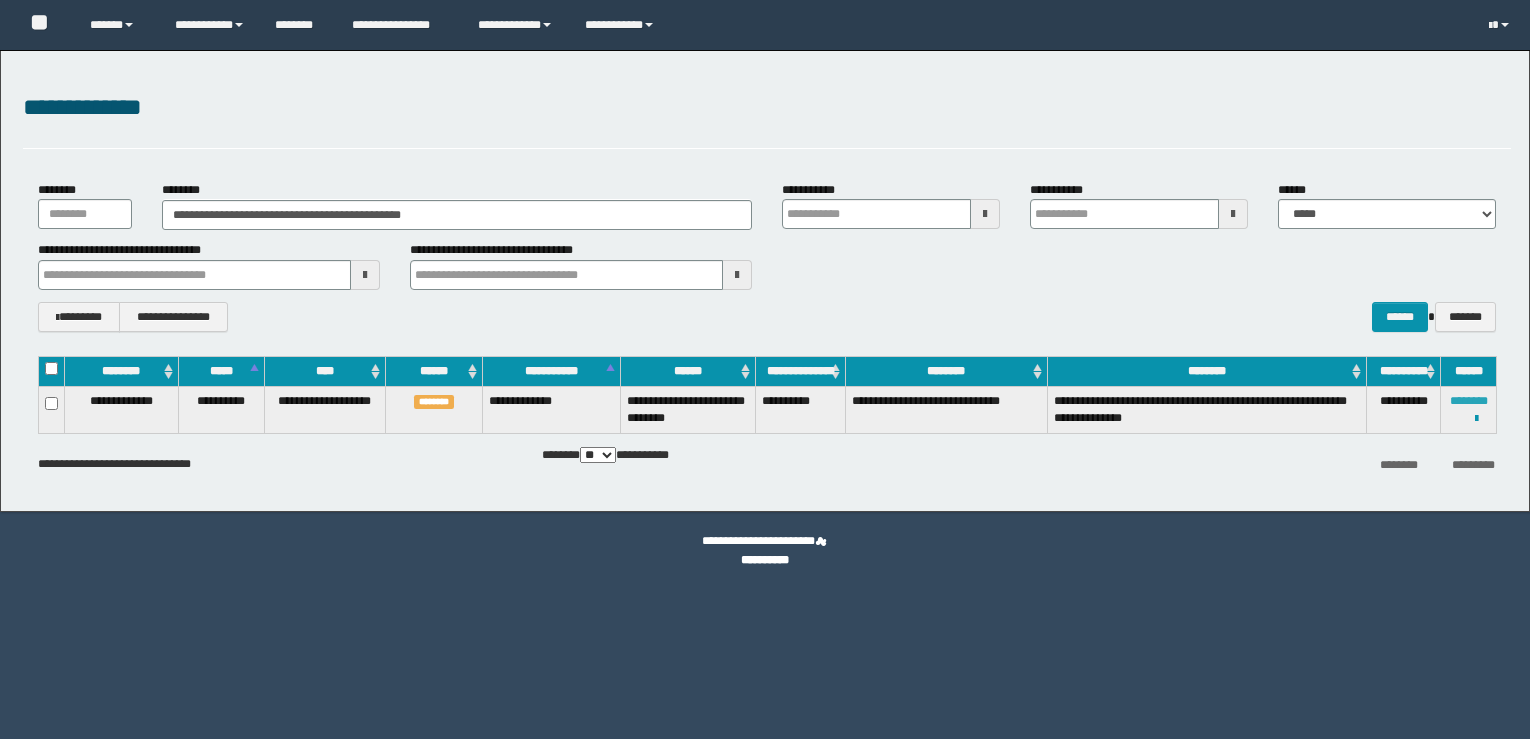 scroll, scrollTop: 0, scrollLeft: 0, axis: both 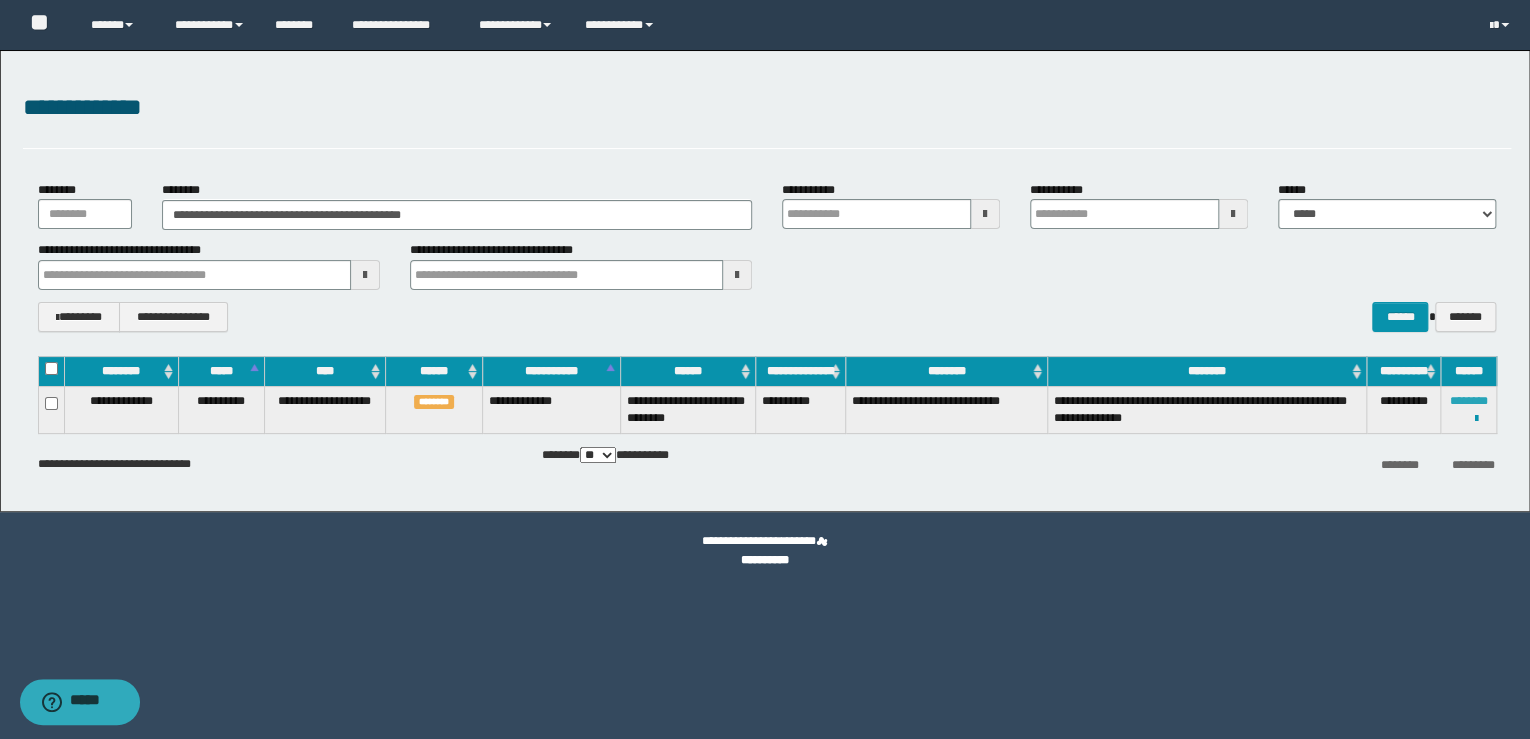 click on "********" at bounding box center (1469, 401) 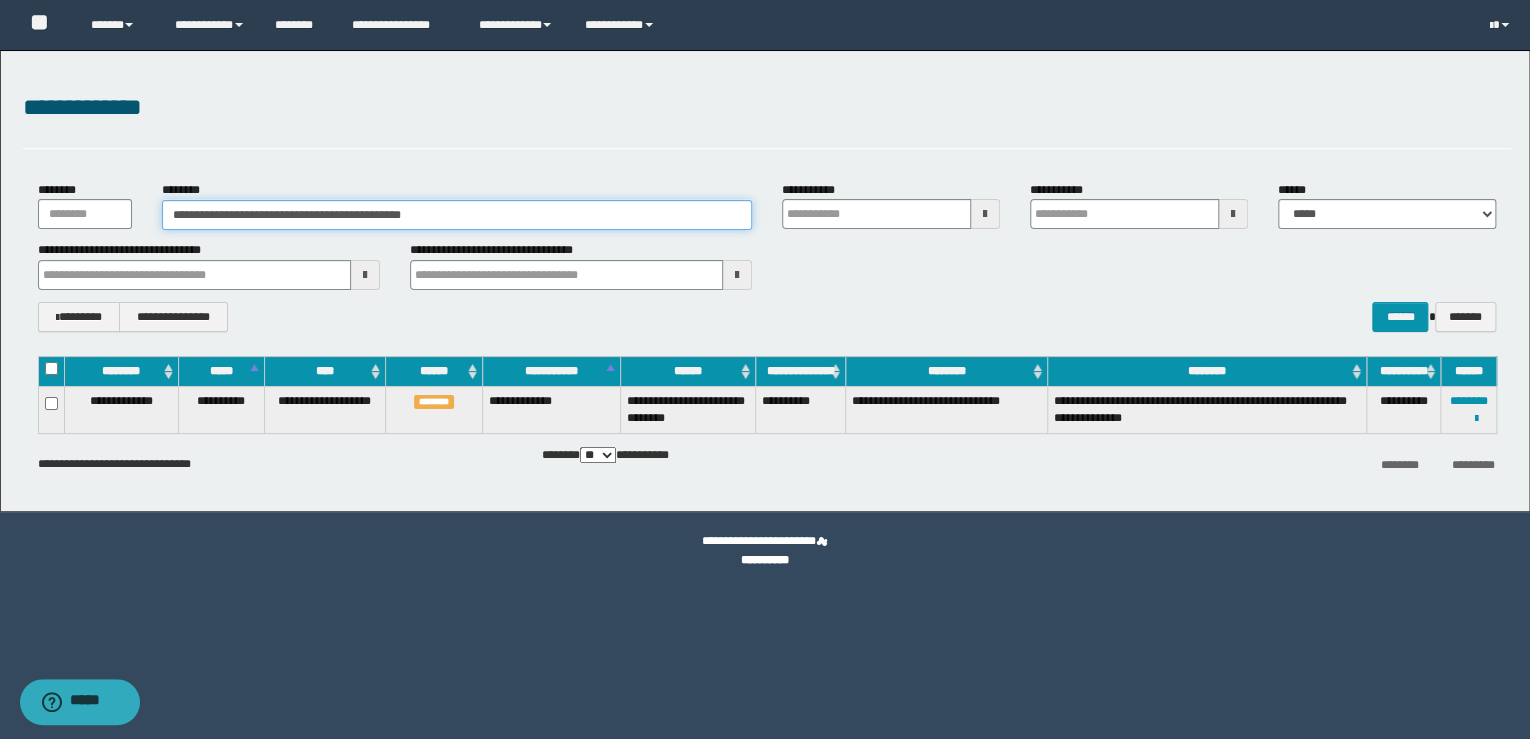drag, startPoint x: 496, startPoint y: 217, endPoint x: -4, endPoint y: 176, distance: 501.6782 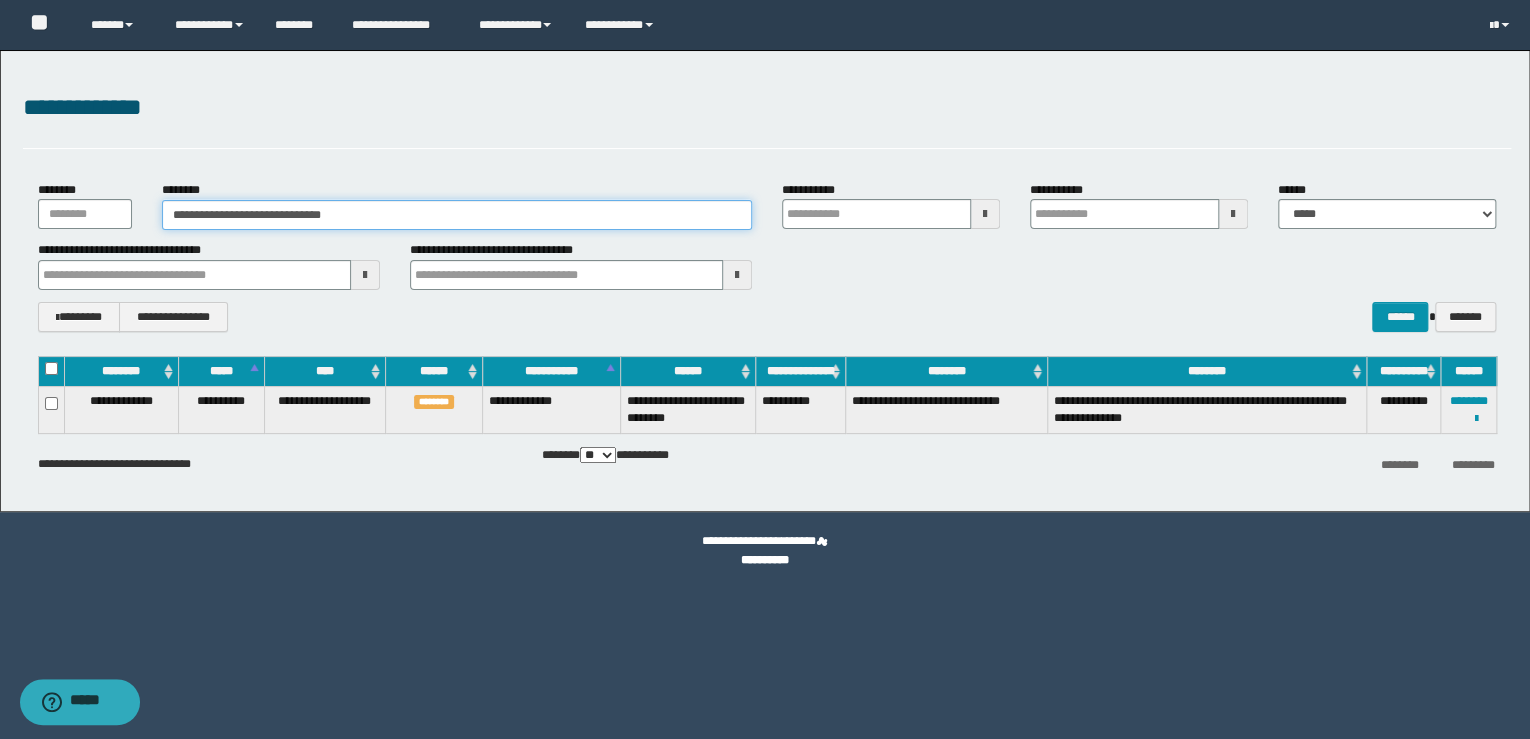 type on "**********" 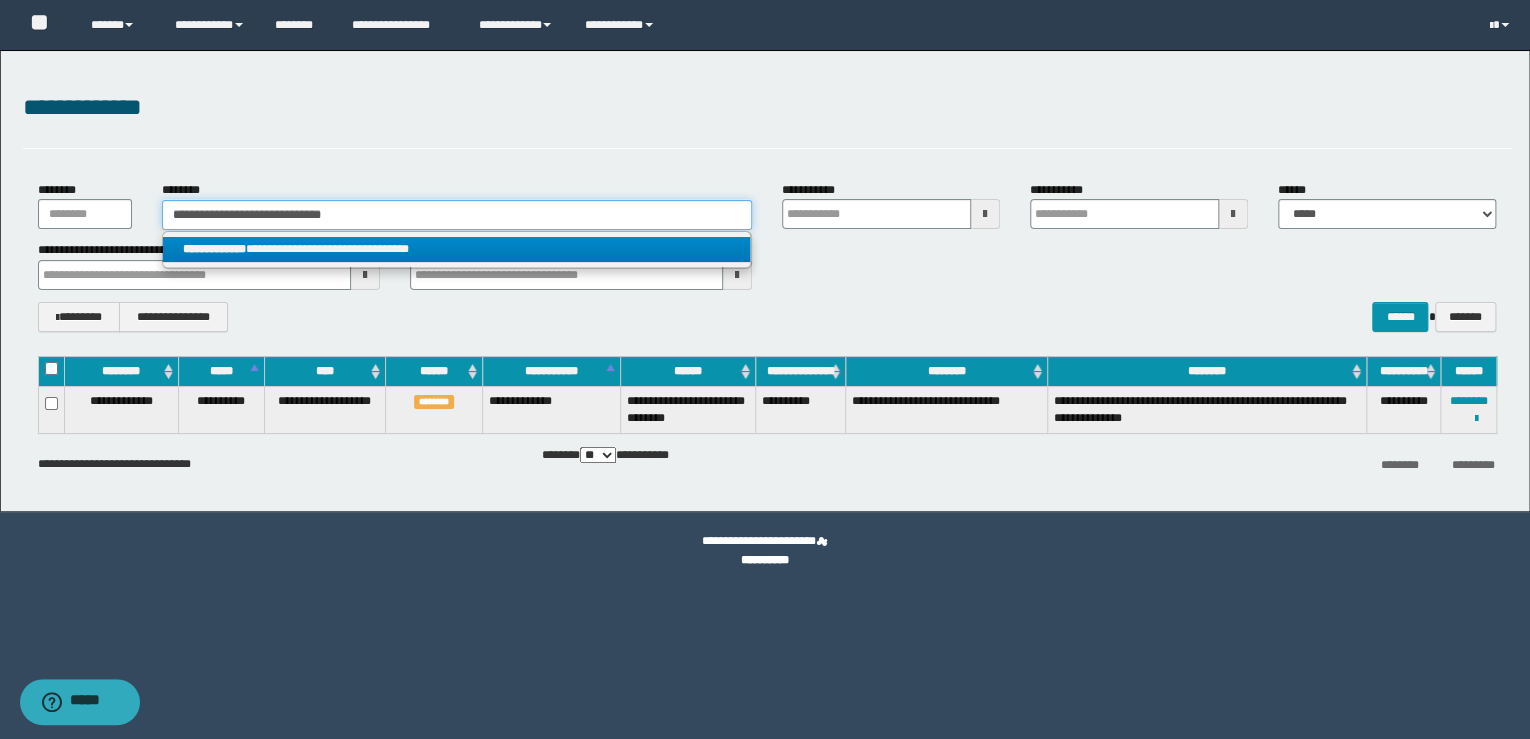 type on "**********" 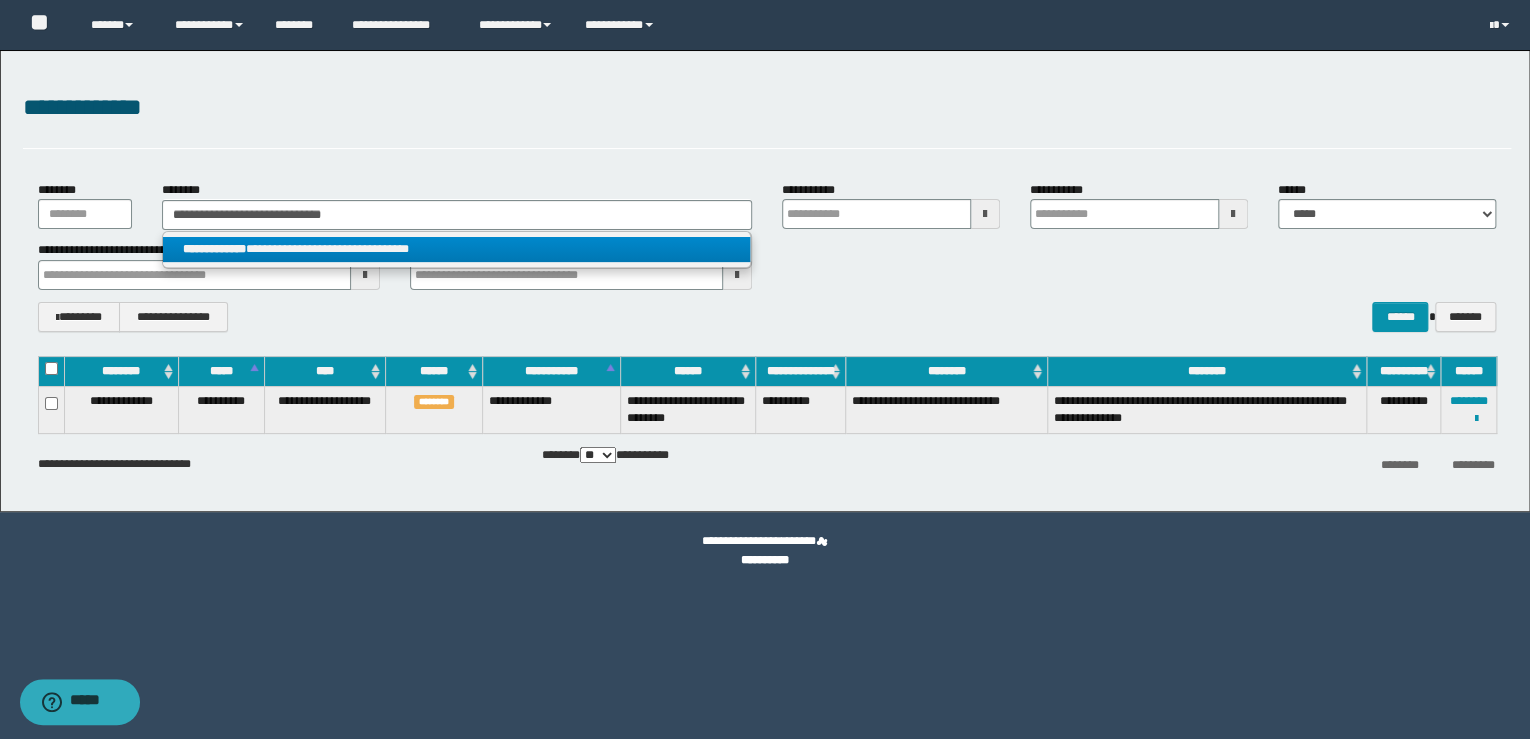 click on "**********" at bounding box center [457, 249] 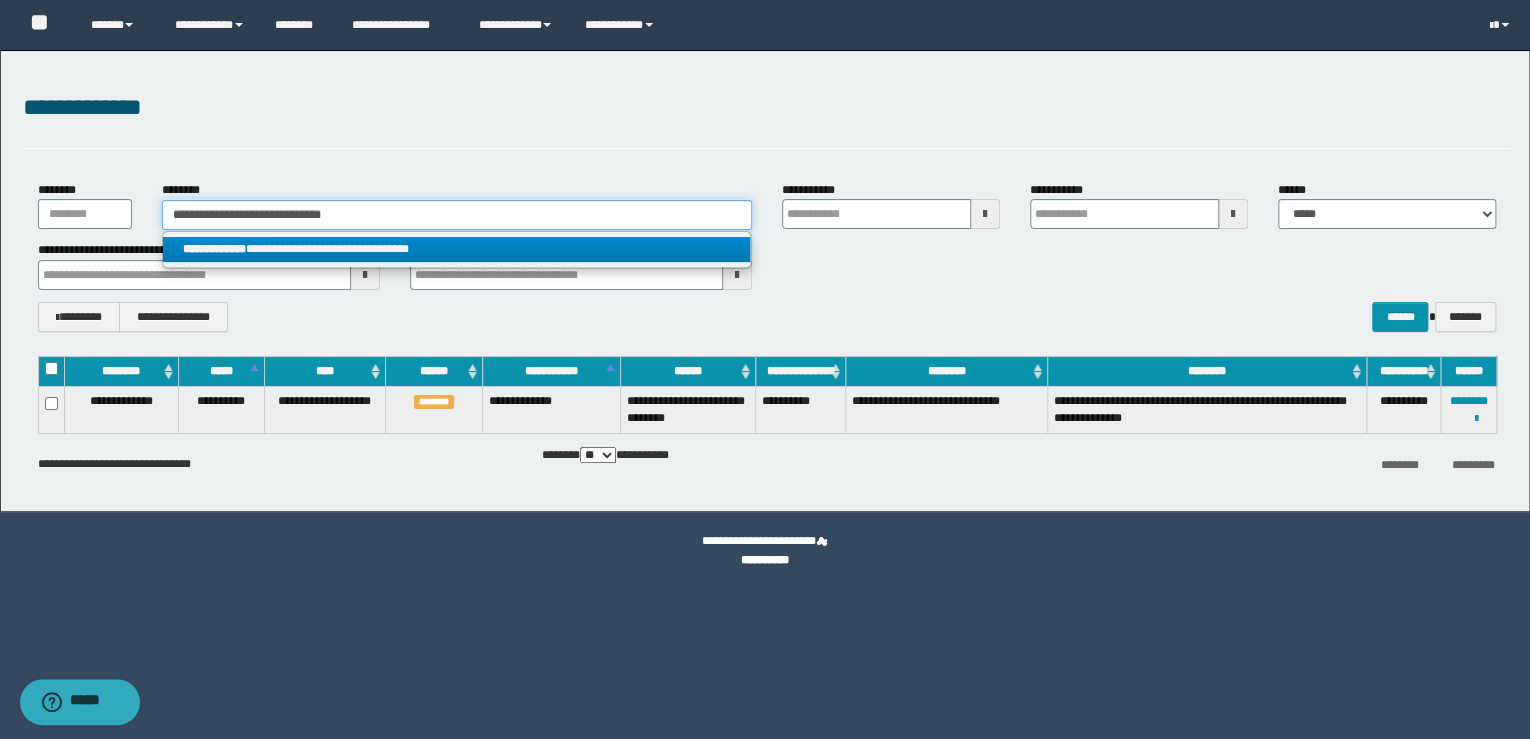 type 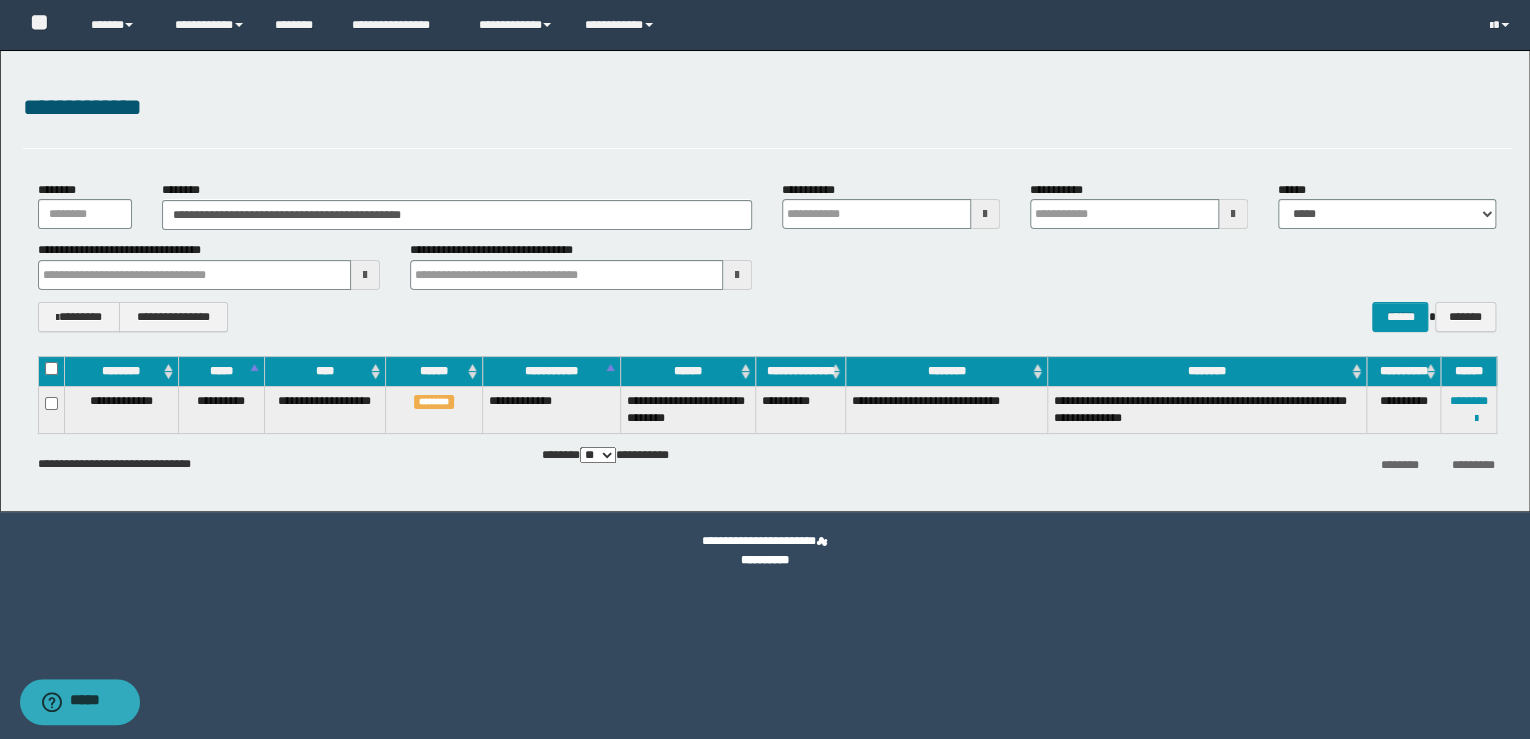 click on "**********" at bounding box center (767, 265) 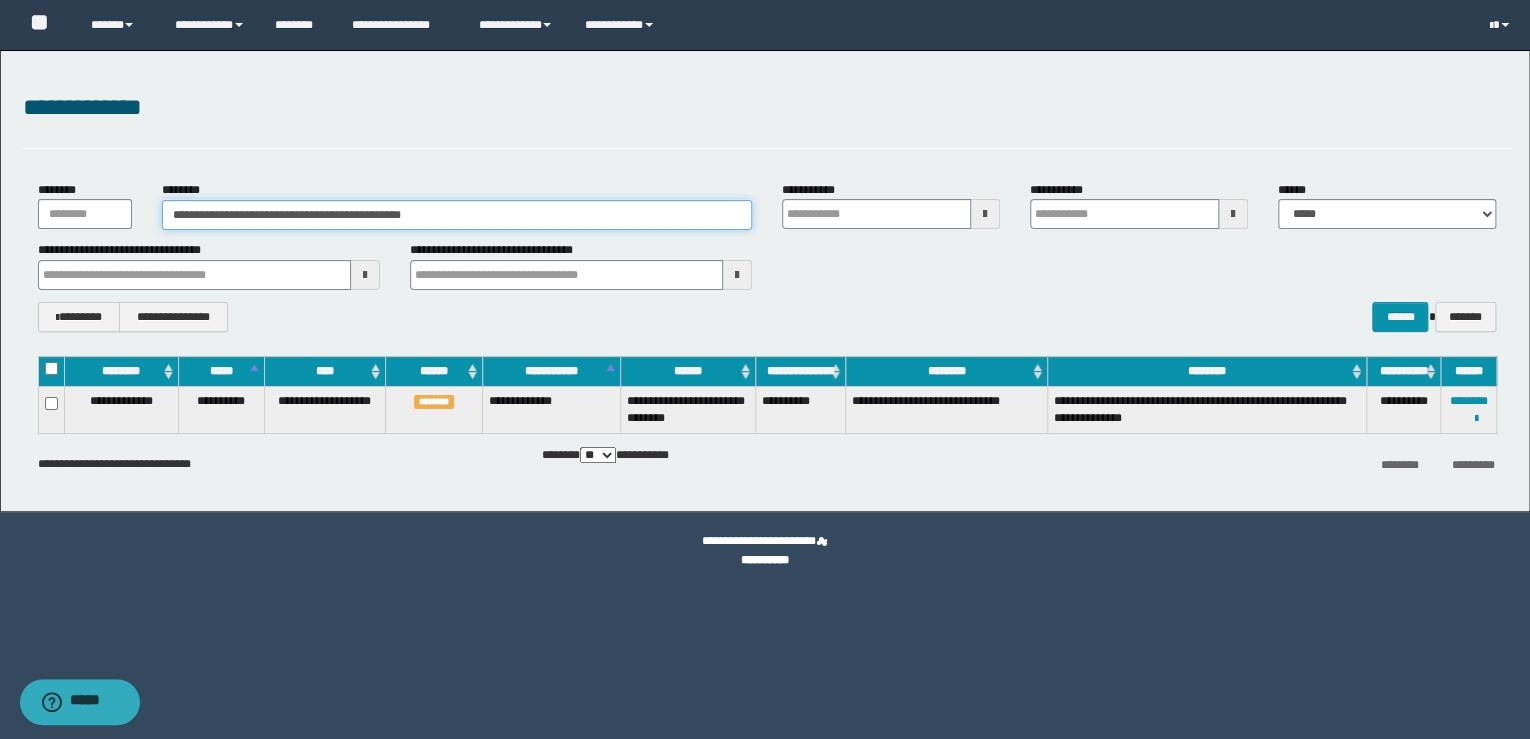 drag, startPoint x: 478, startPoint y: 225, endPoint x: 0, endPoint y: 184, distance: 479.75516 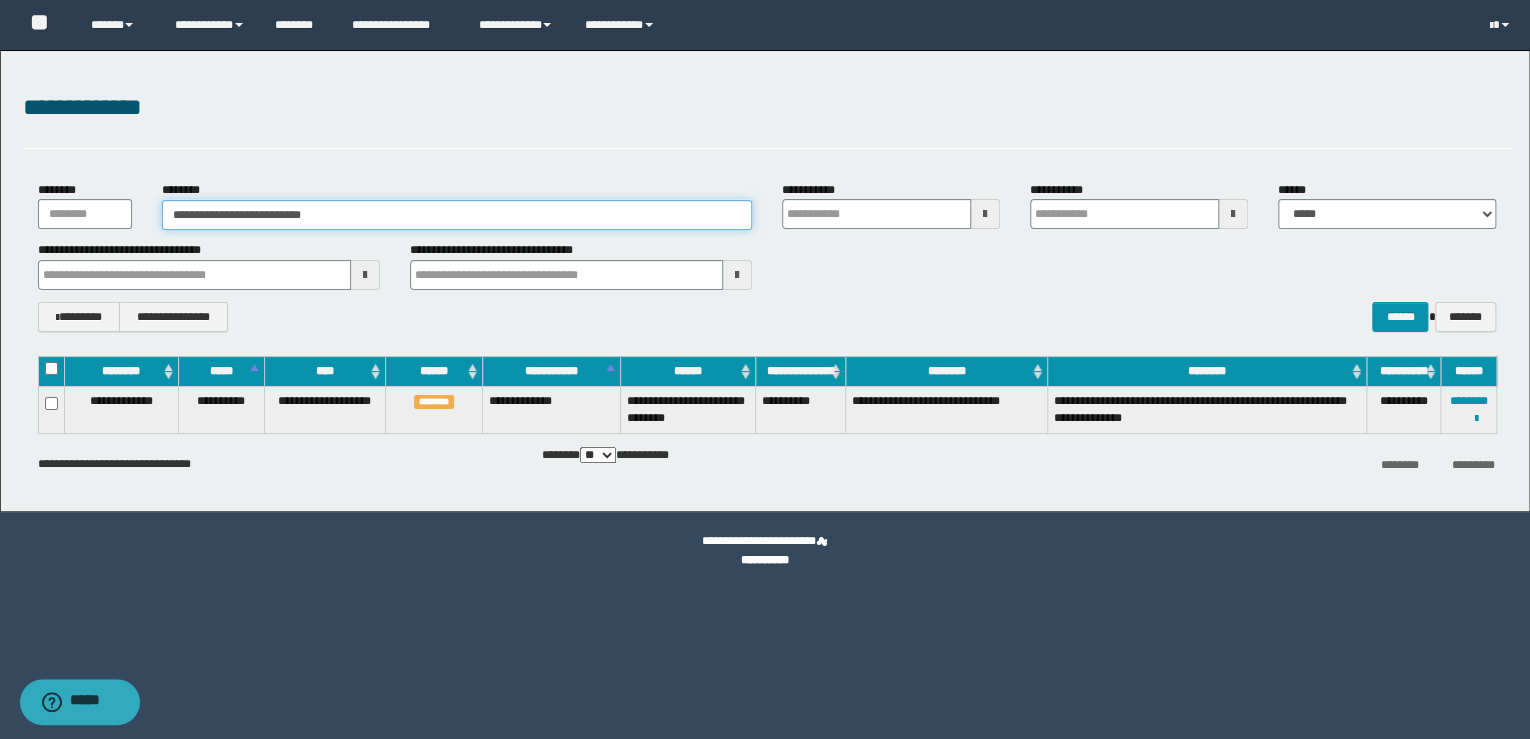 type on "**********" 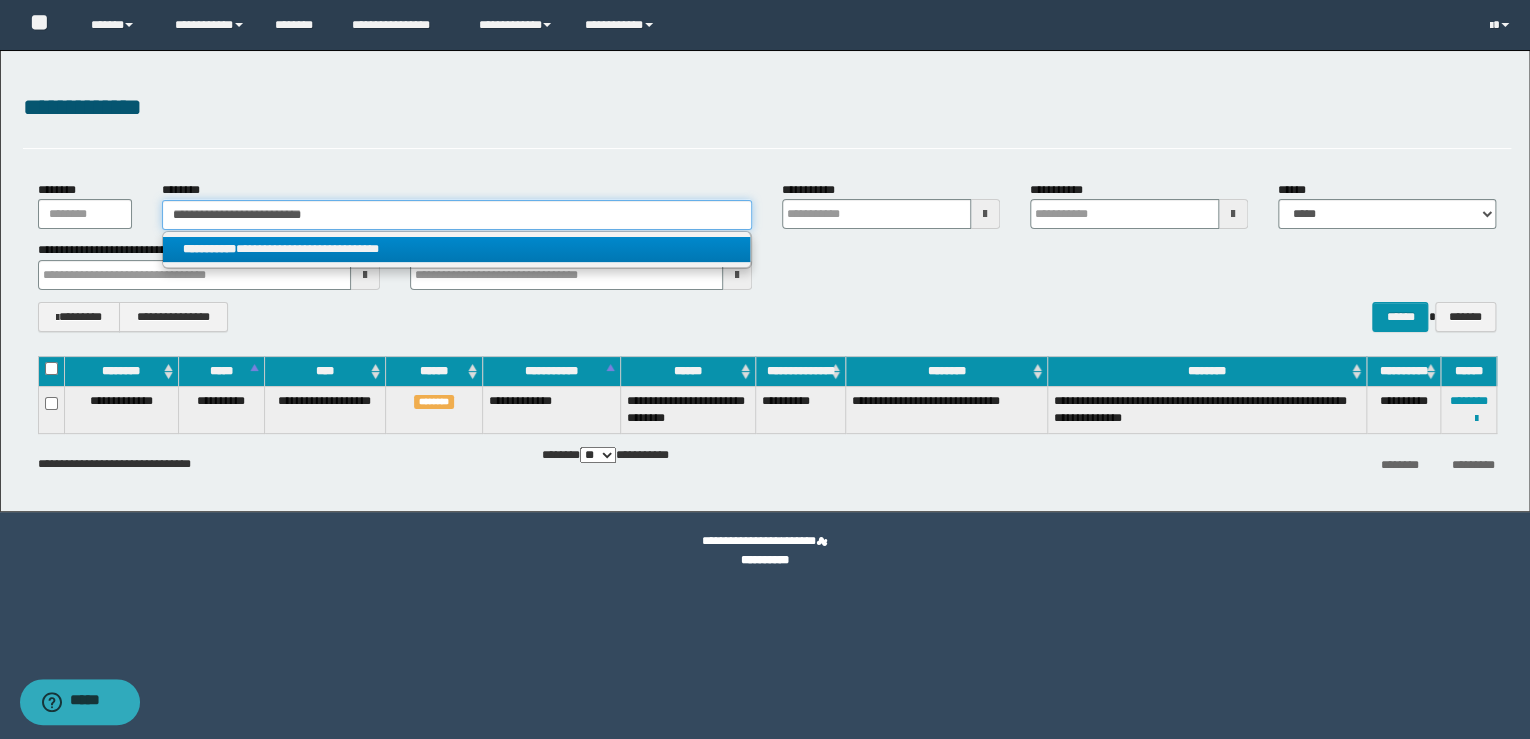 type on "**********" 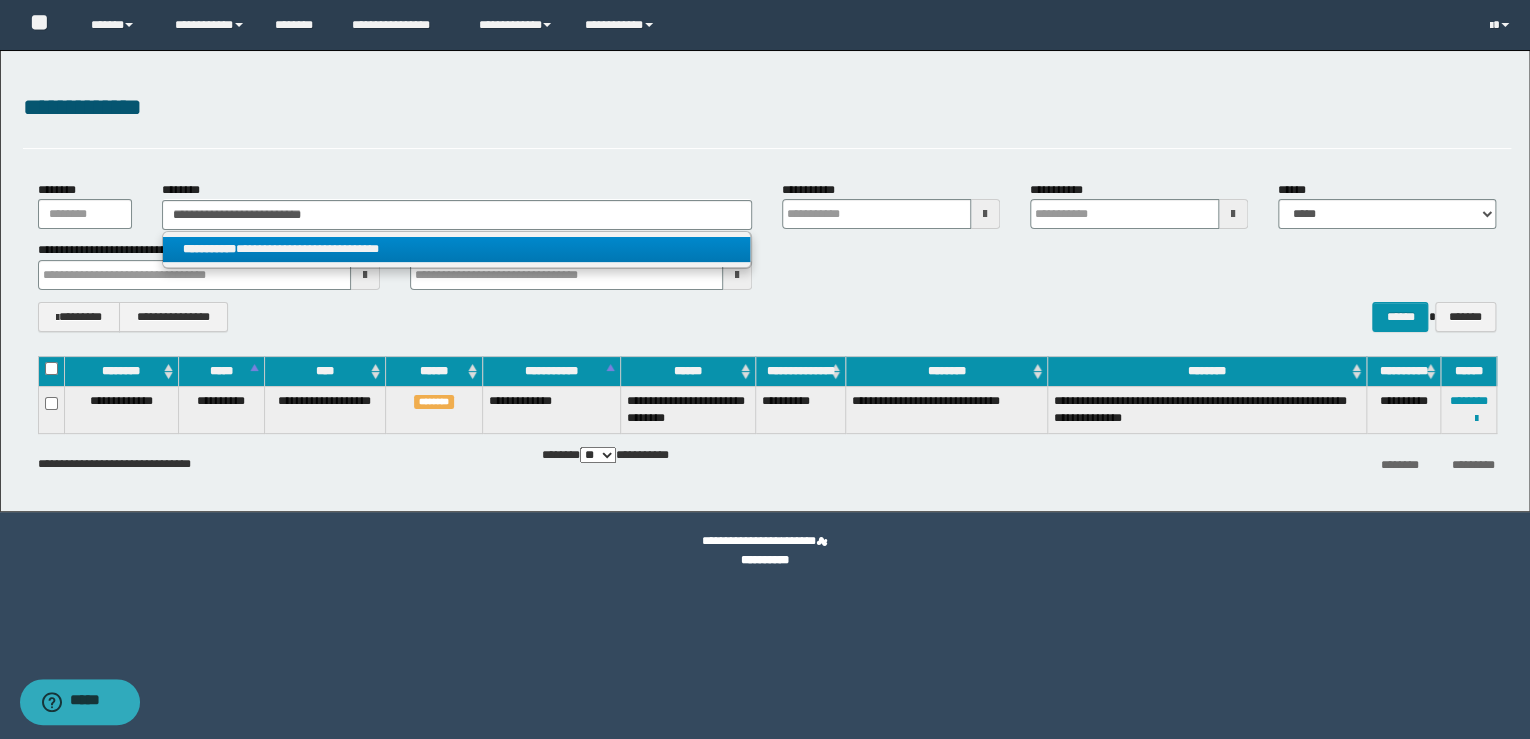 click on "**********" at bounding box center (457, 249) 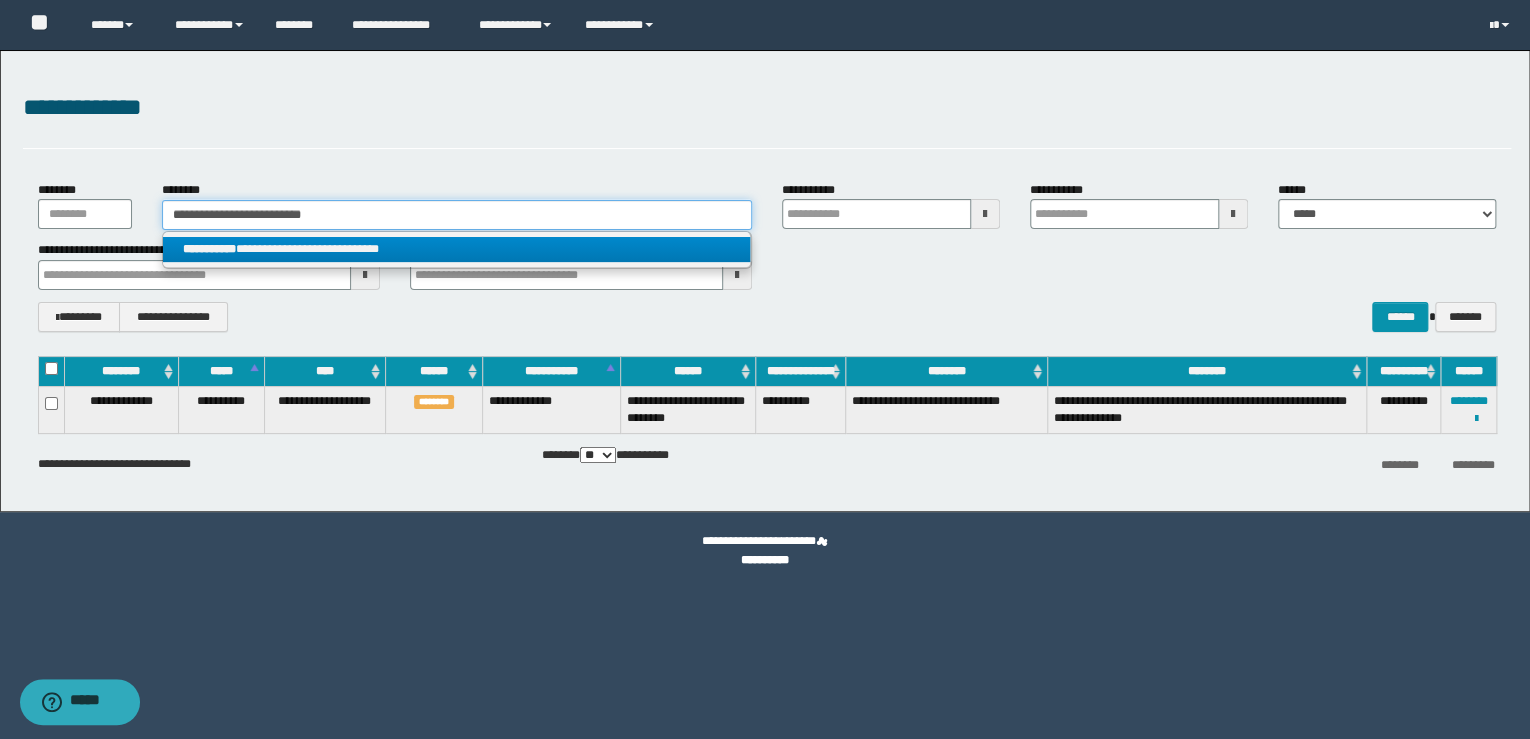 type 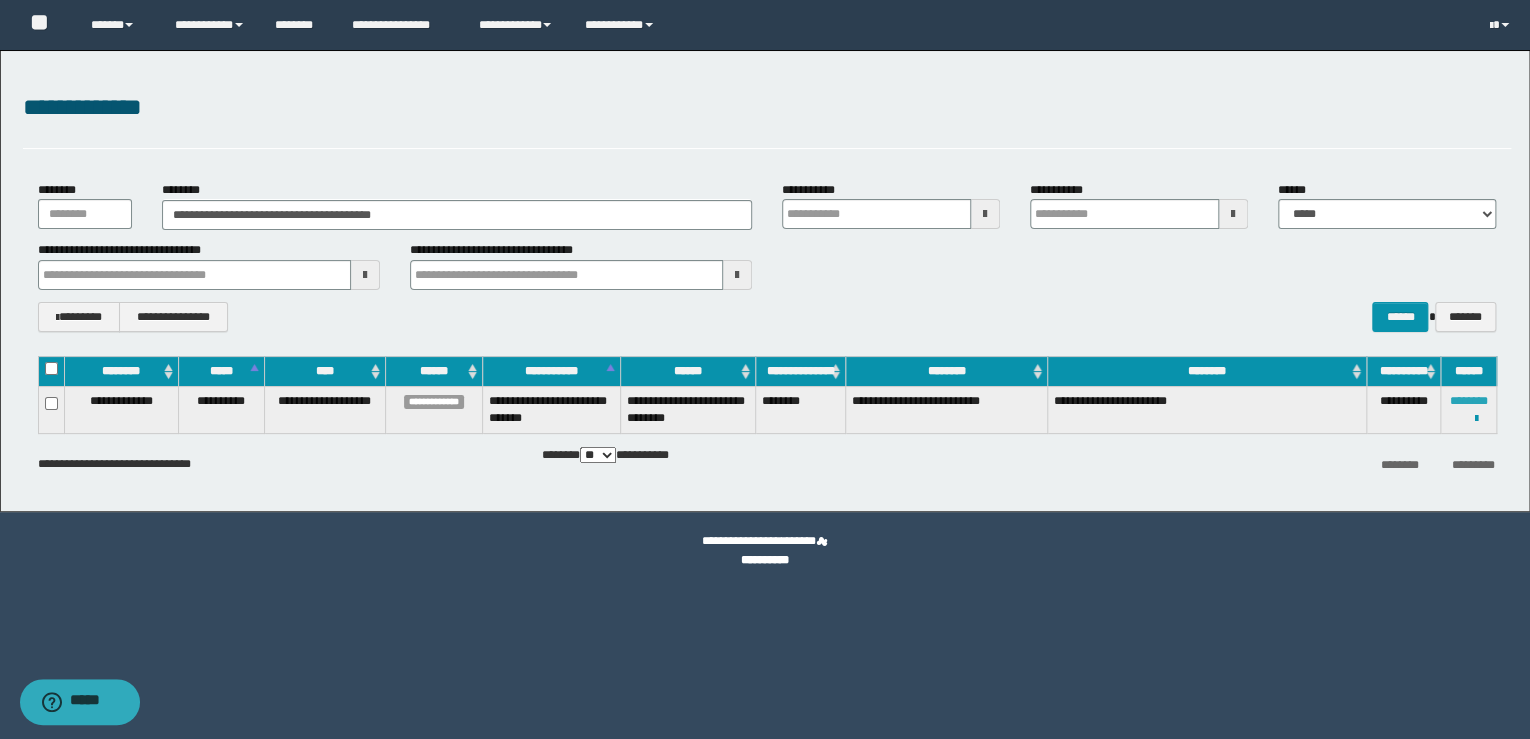 click on "********" at bounding box center (1469, 401) 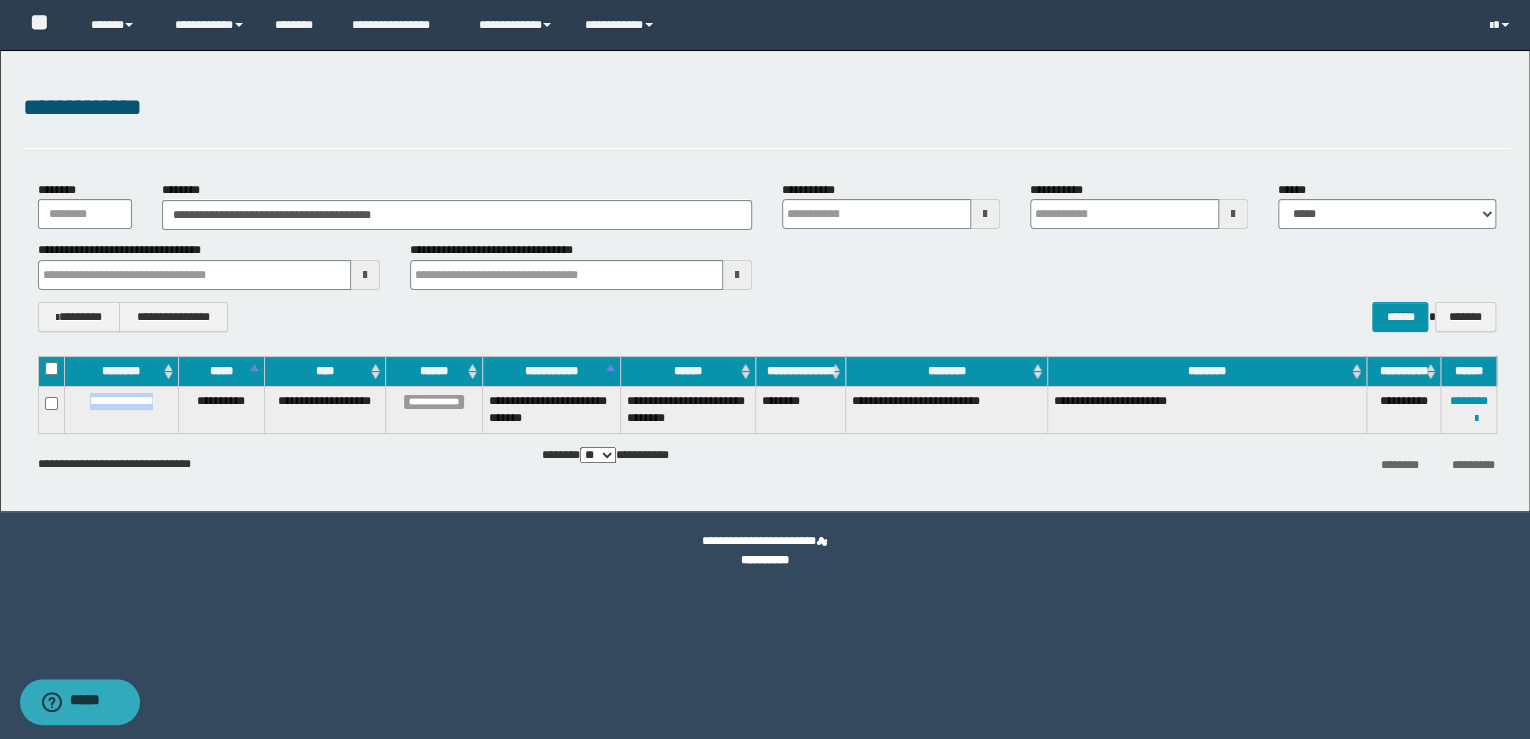 drag, startPoint x: 163, startPoint y: 403, endPoint x: 69, endPoint y: 400, distance: 94.04786 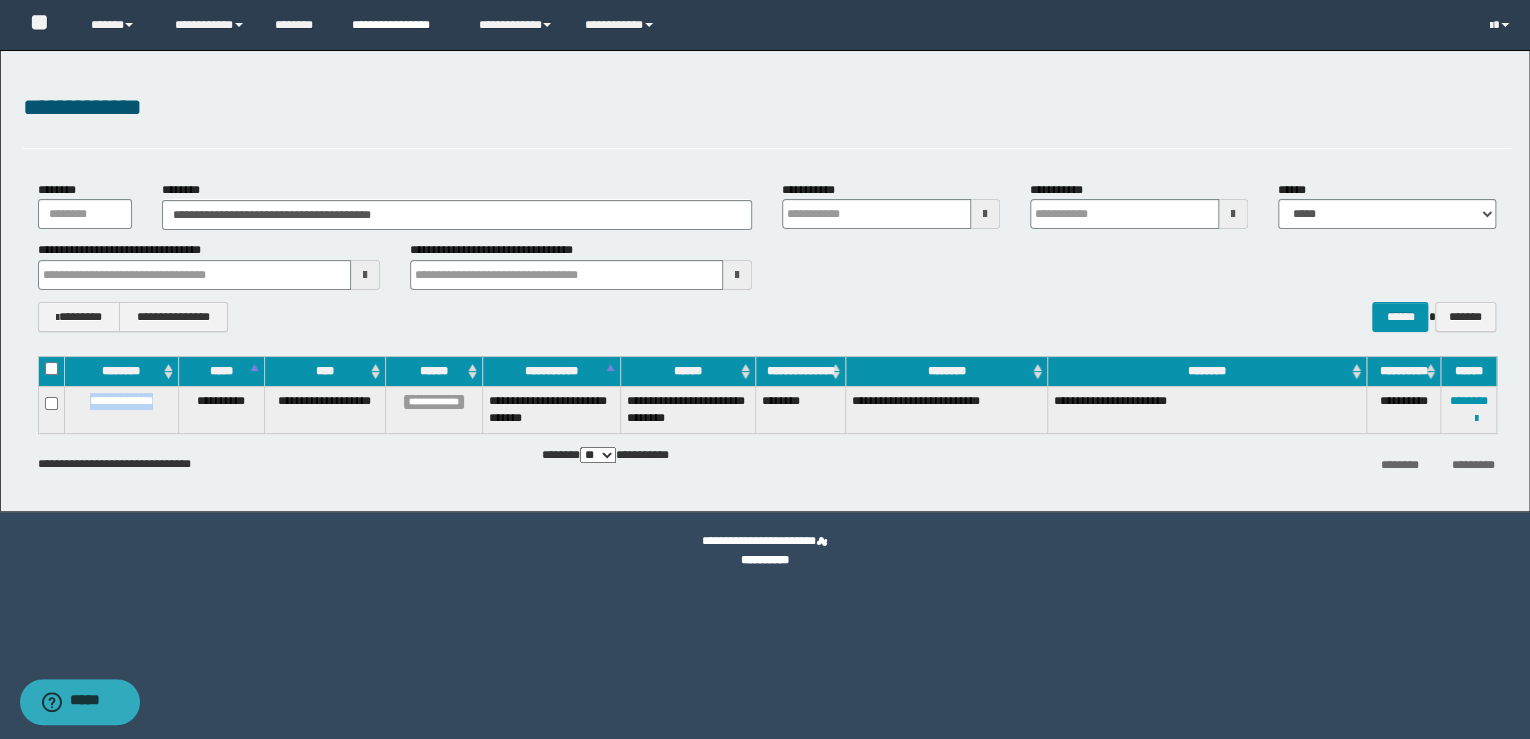 copy on "**********" 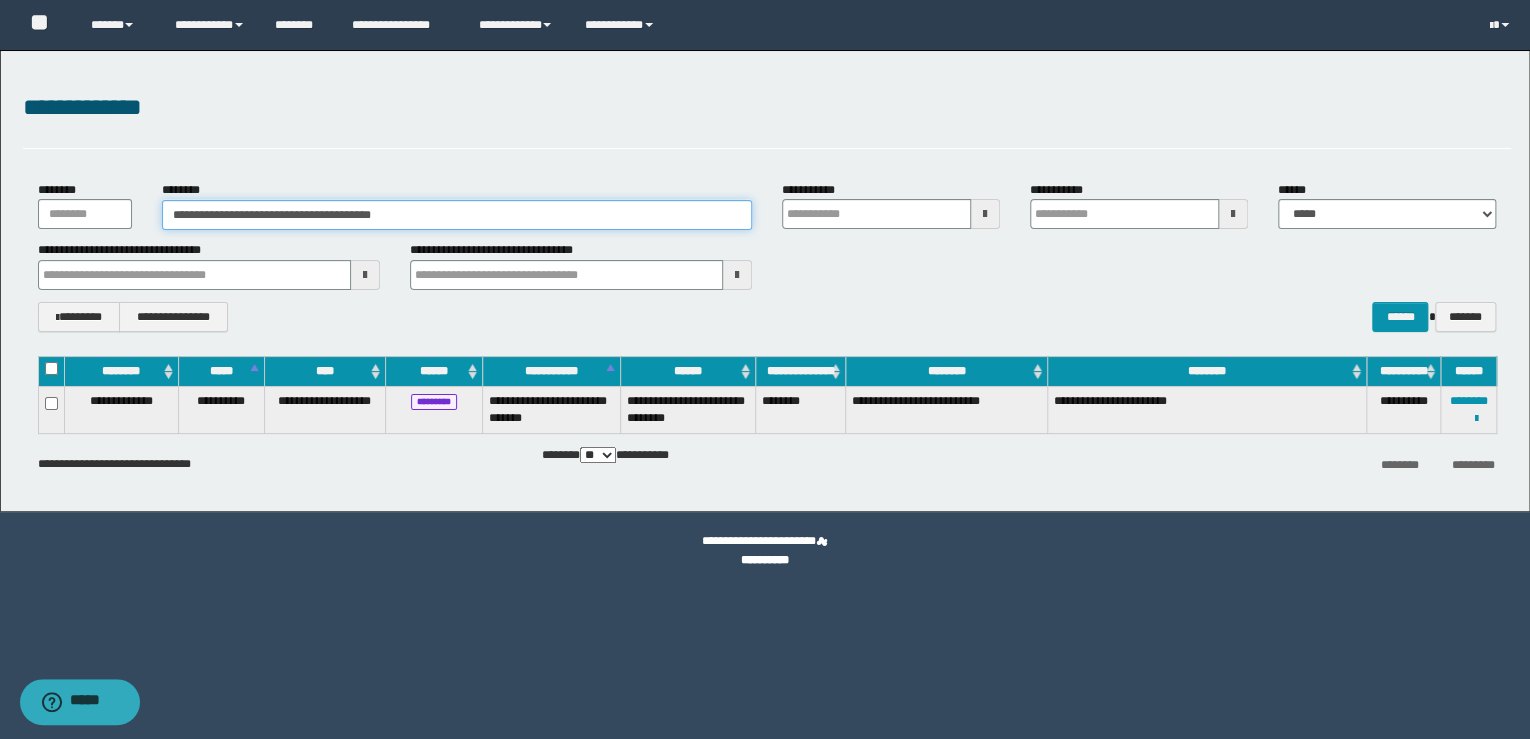 drag, startPoint x: 74, startPoint y: 186, endPoint x: 7, endPoint y: 187, distance: 67.00746 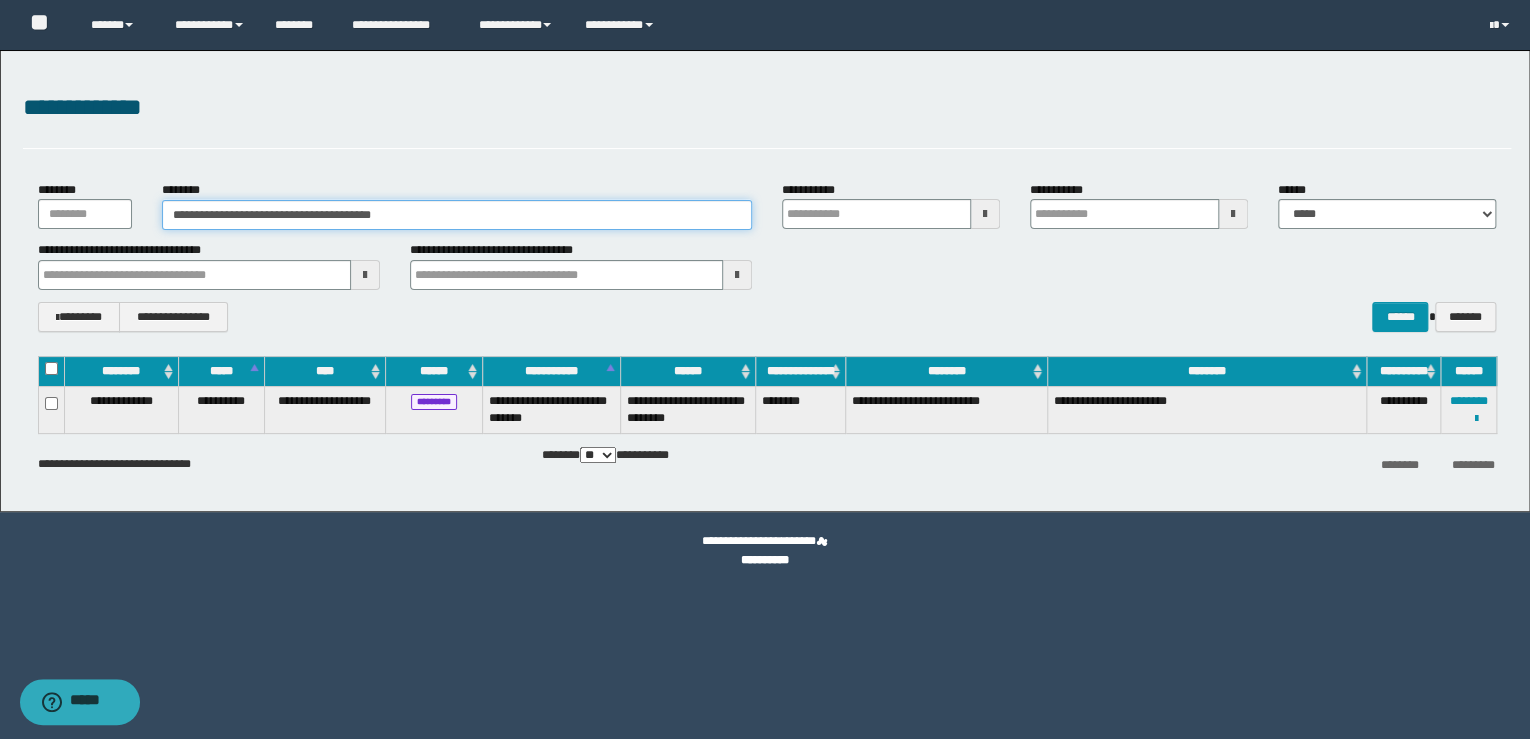paste 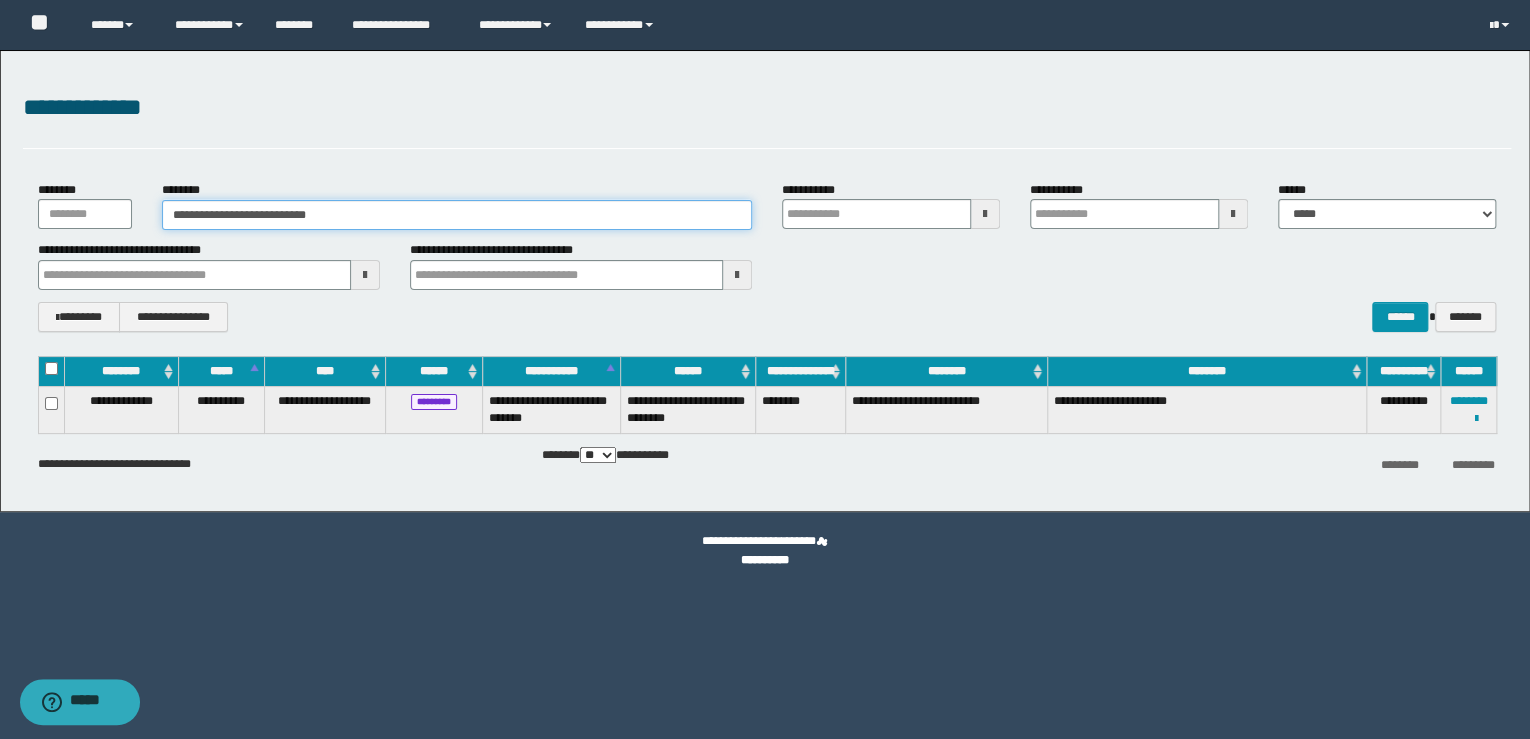 type on "**********" 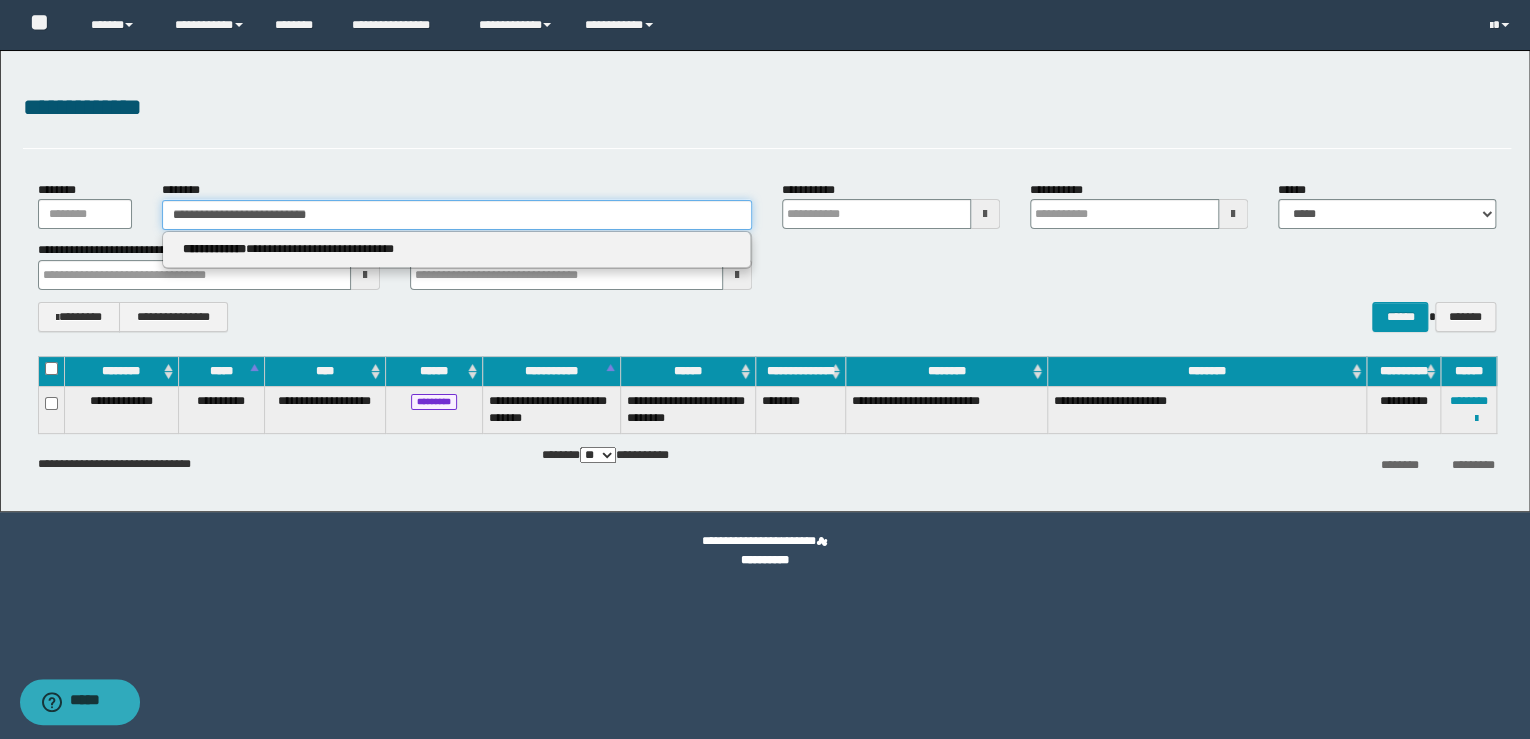 type on "**********" 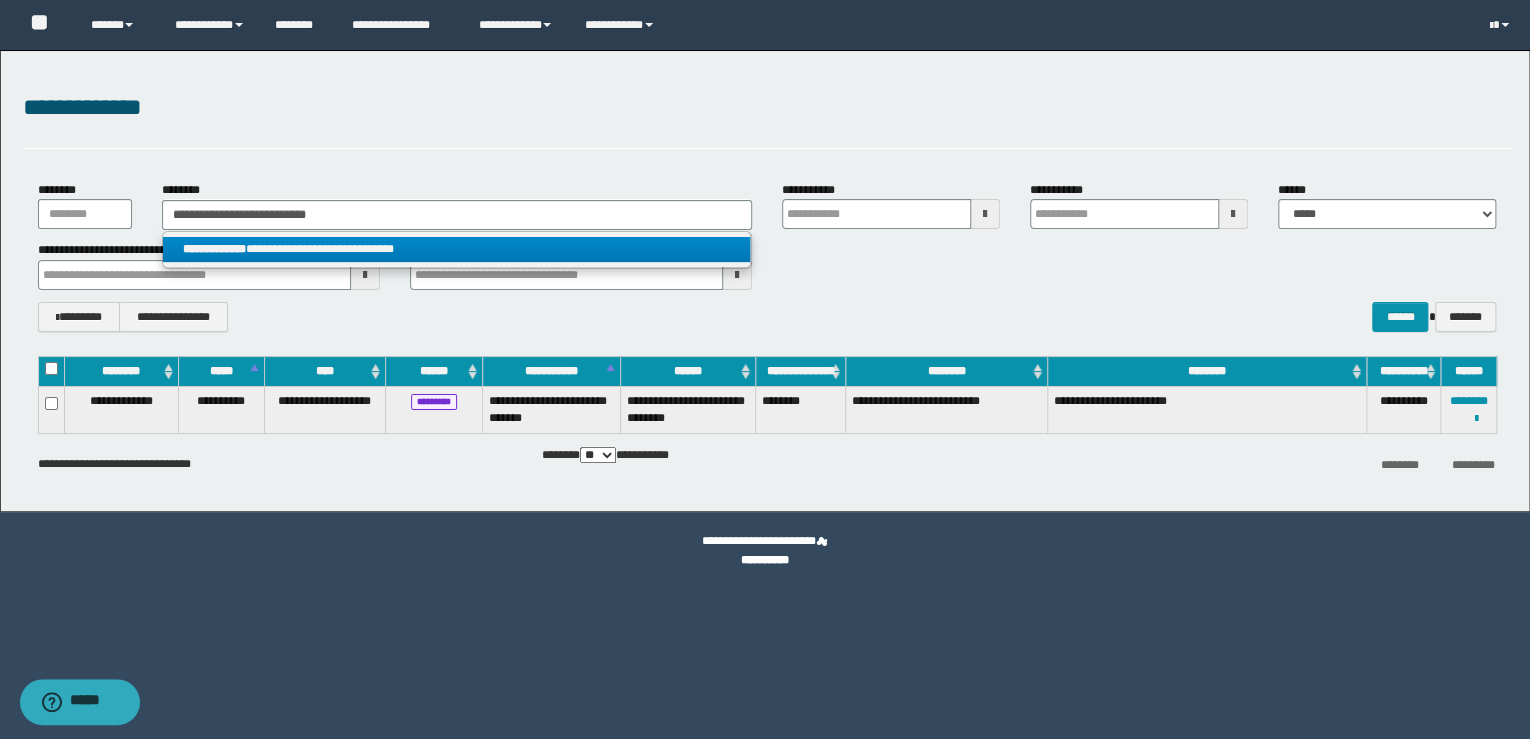 click on "**********" at bounding box center [457, 249] 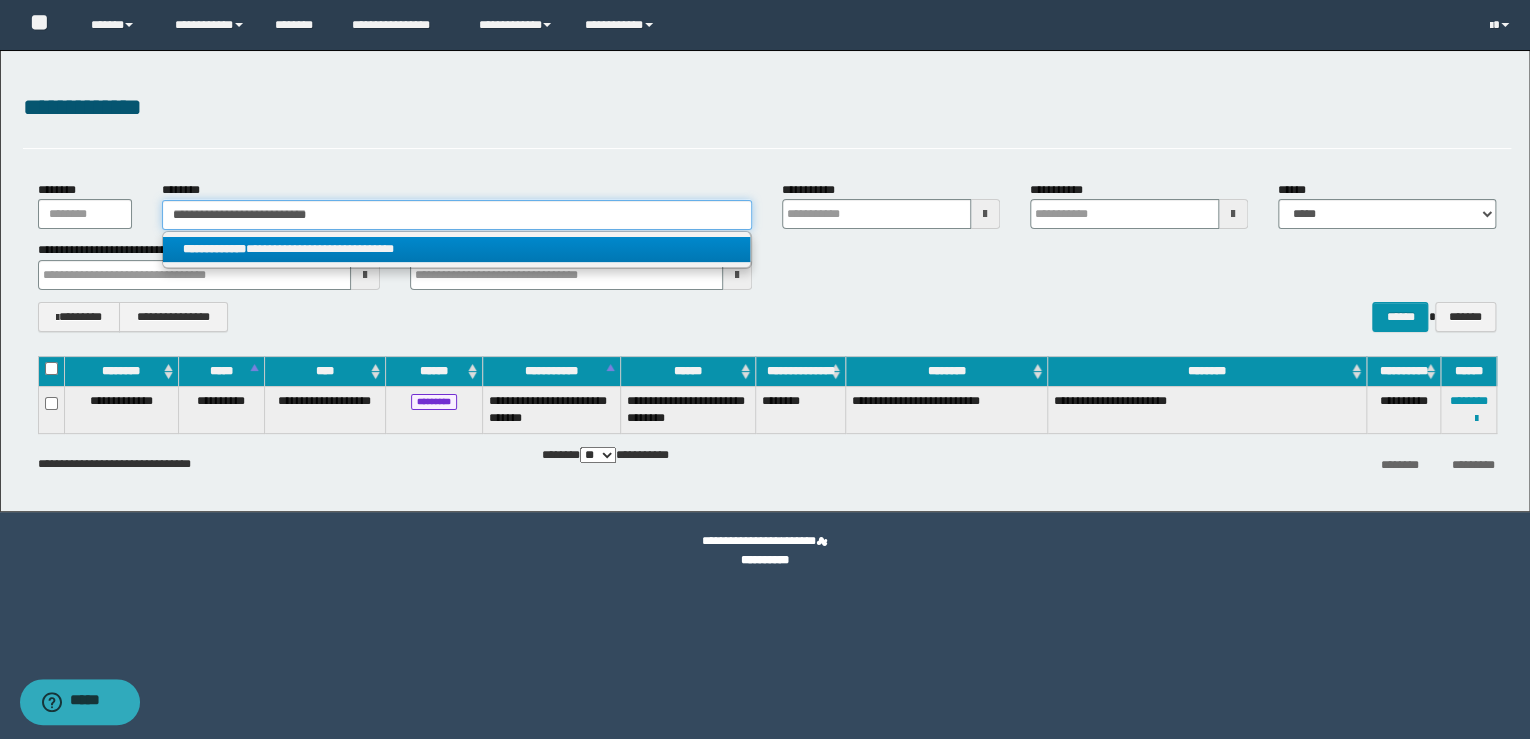 type 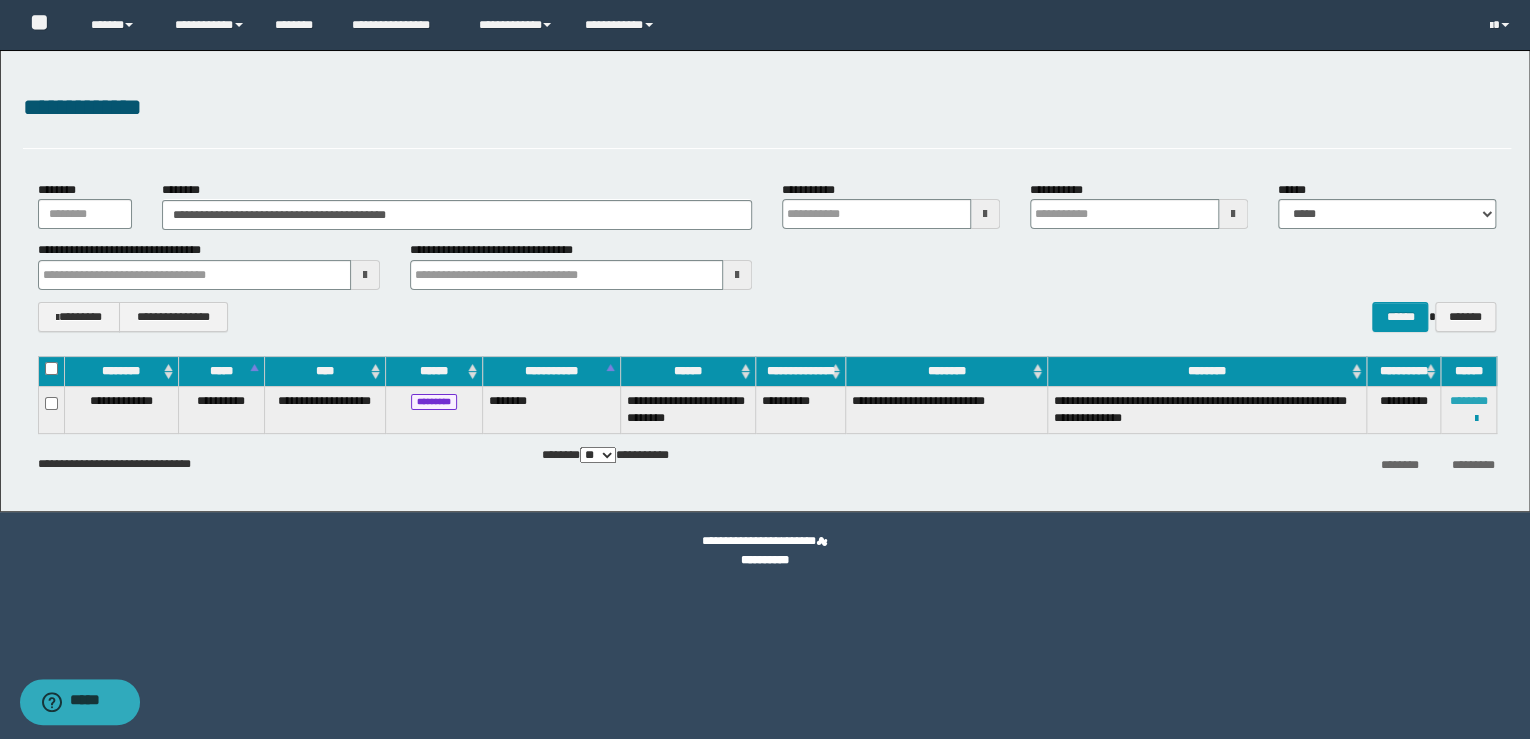 click on "********" at bounding box center (1469, 401) 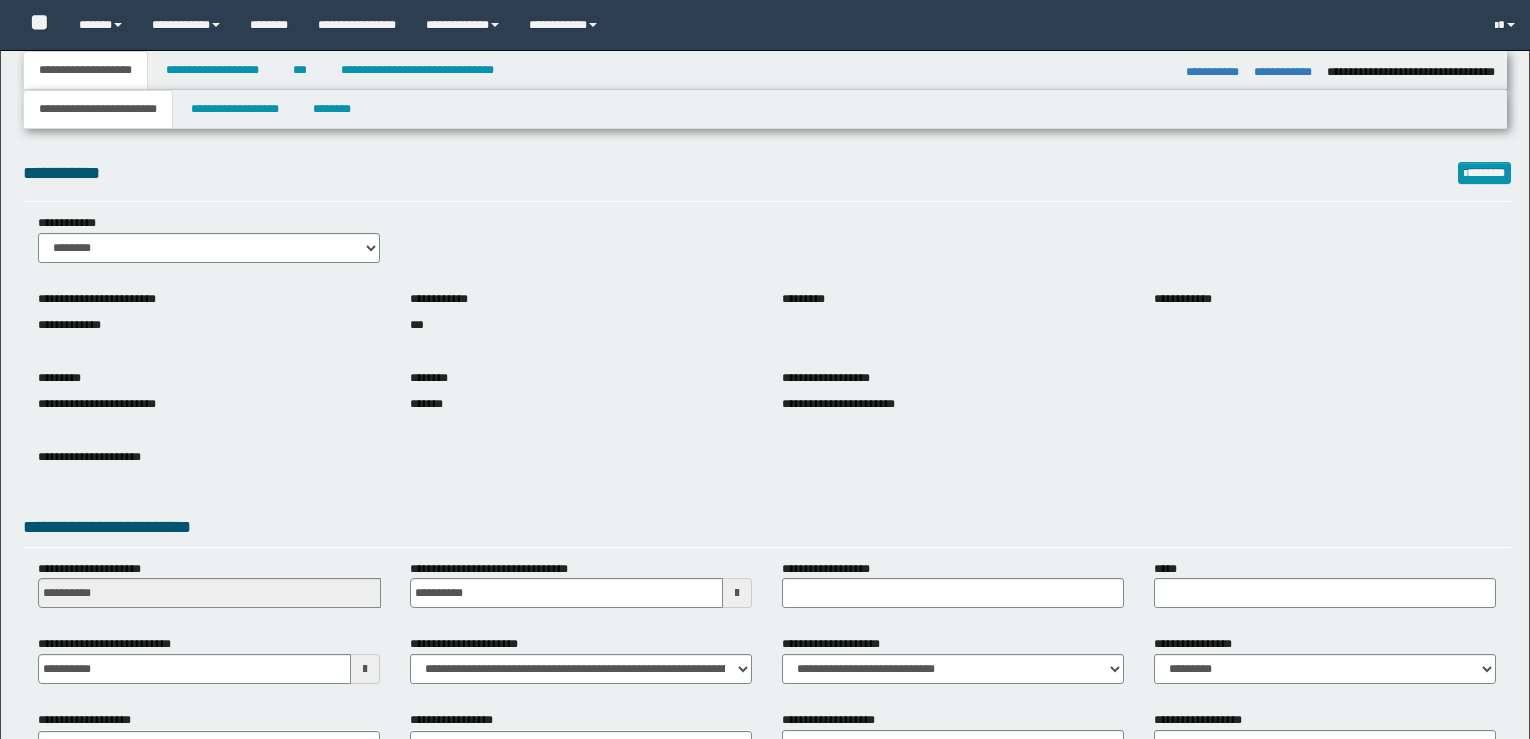 select on "**" 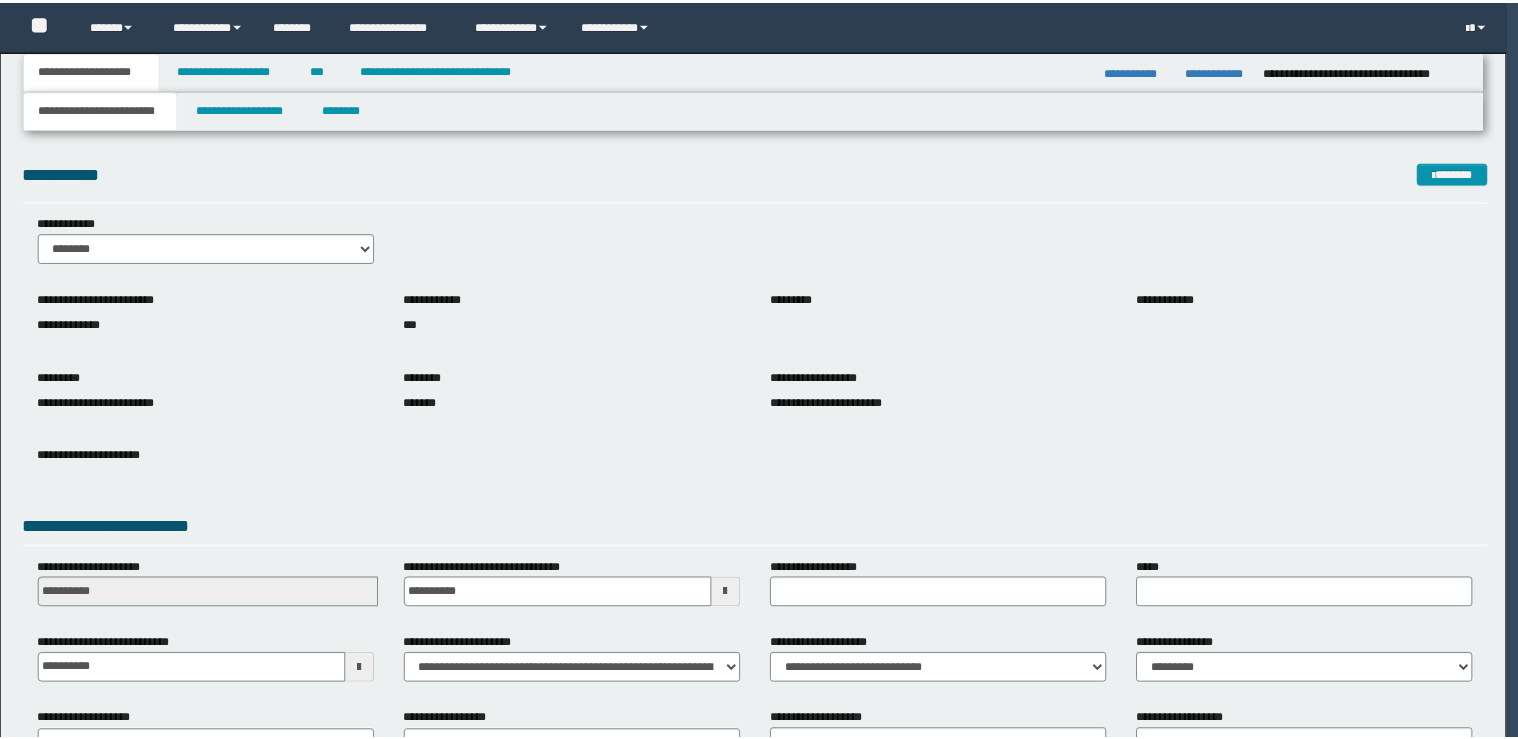 scroll, scrollTop: 0, scrollLeft: 0, axis: both 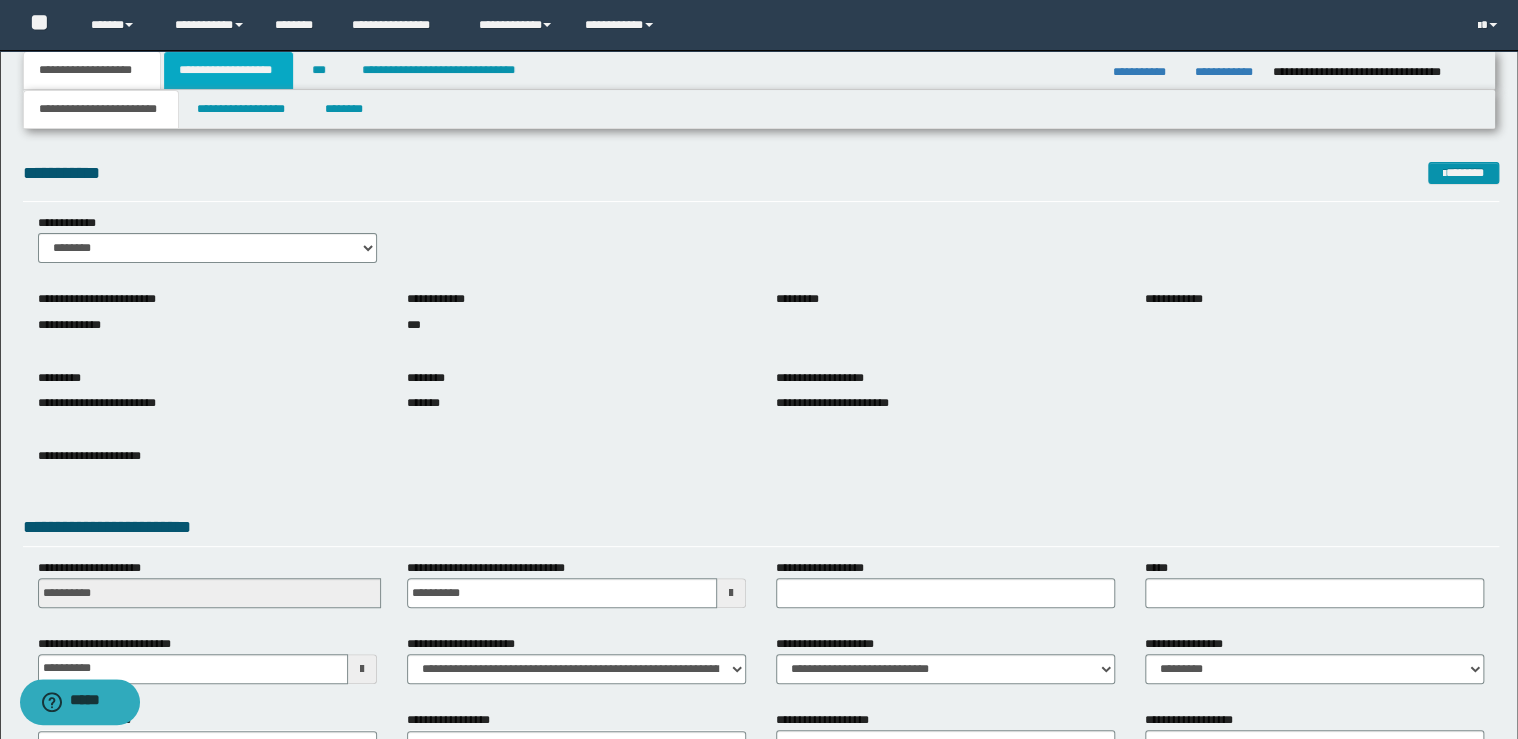 click on "**********" at bounding box center [228, 70] 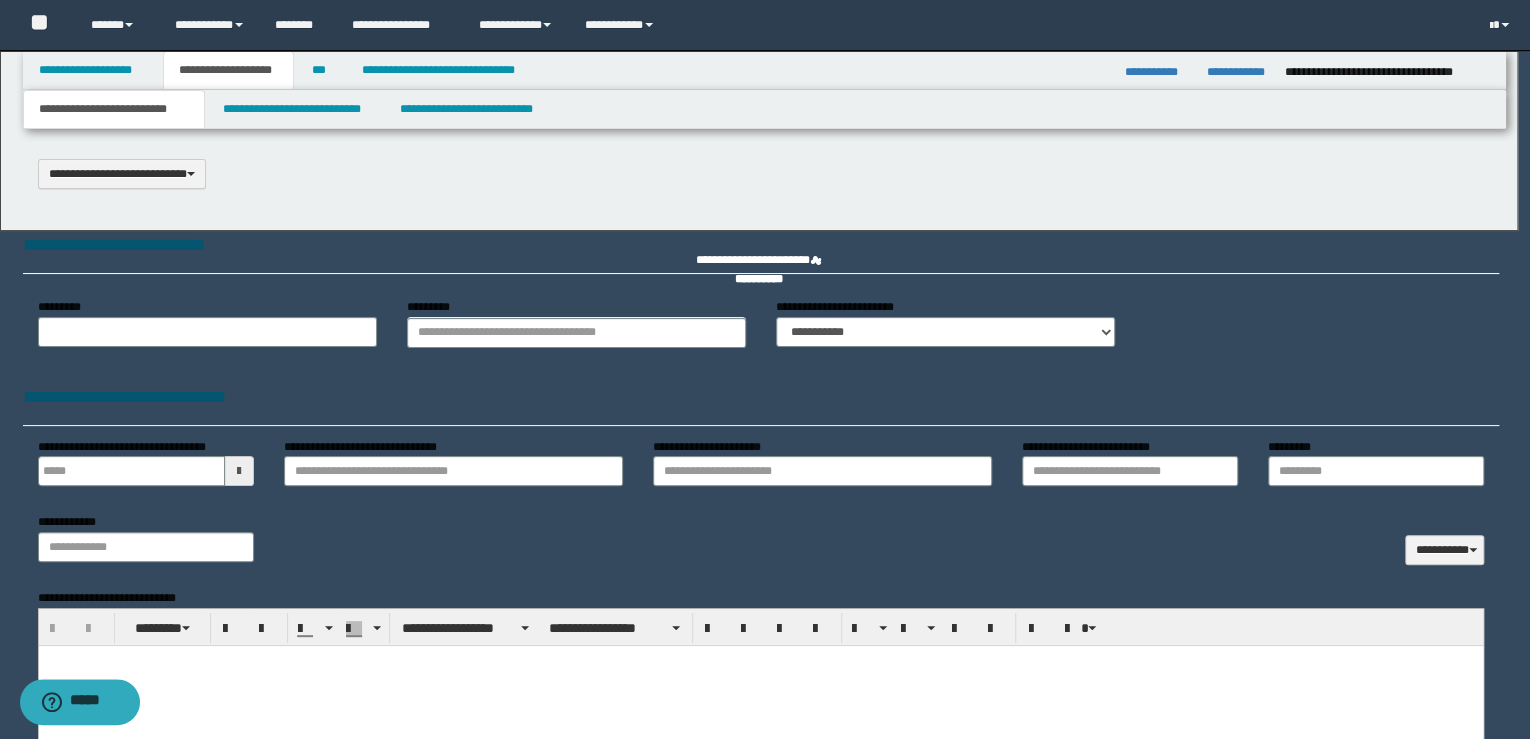 type on "**********" 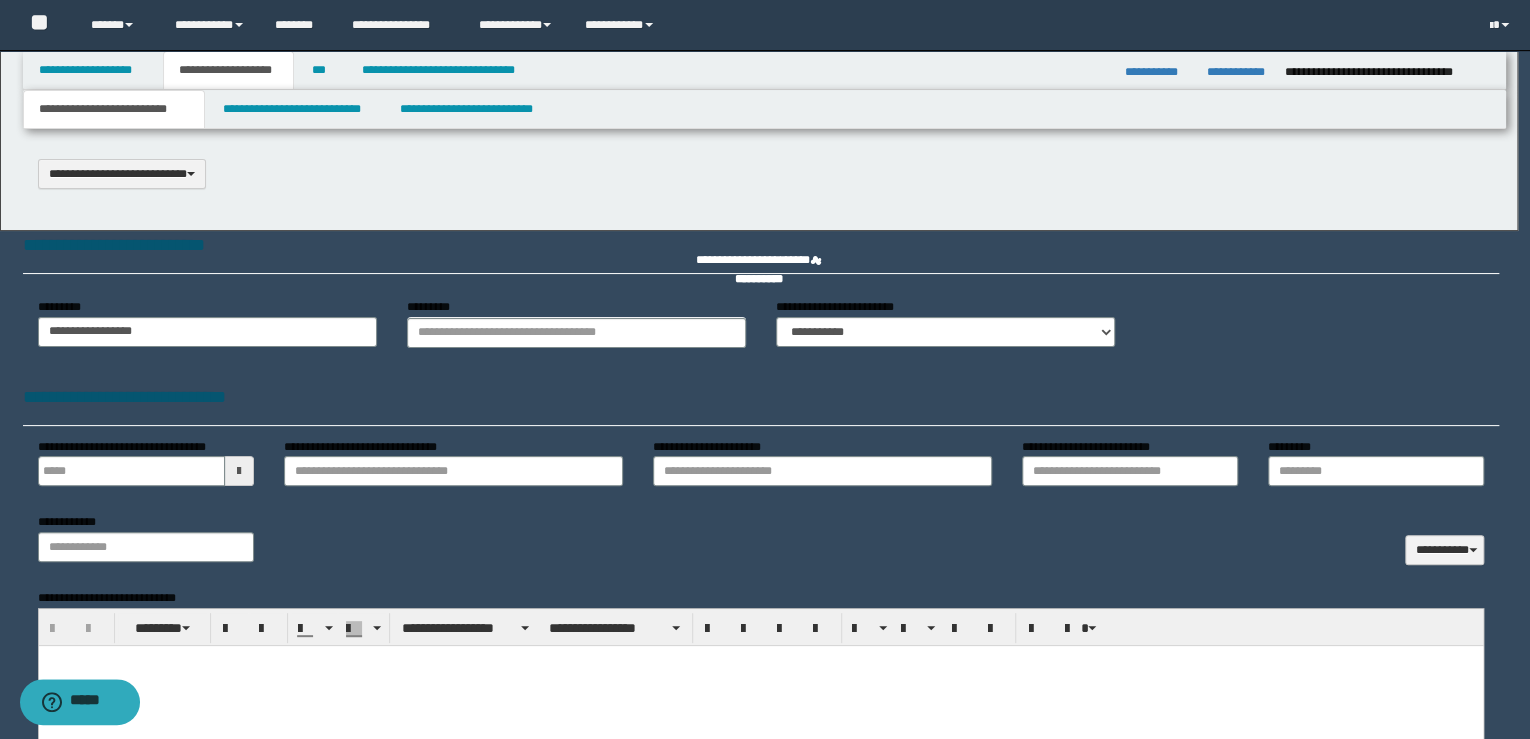 scroll, scrollTop: 0, scrollLeft: 0, axis: both 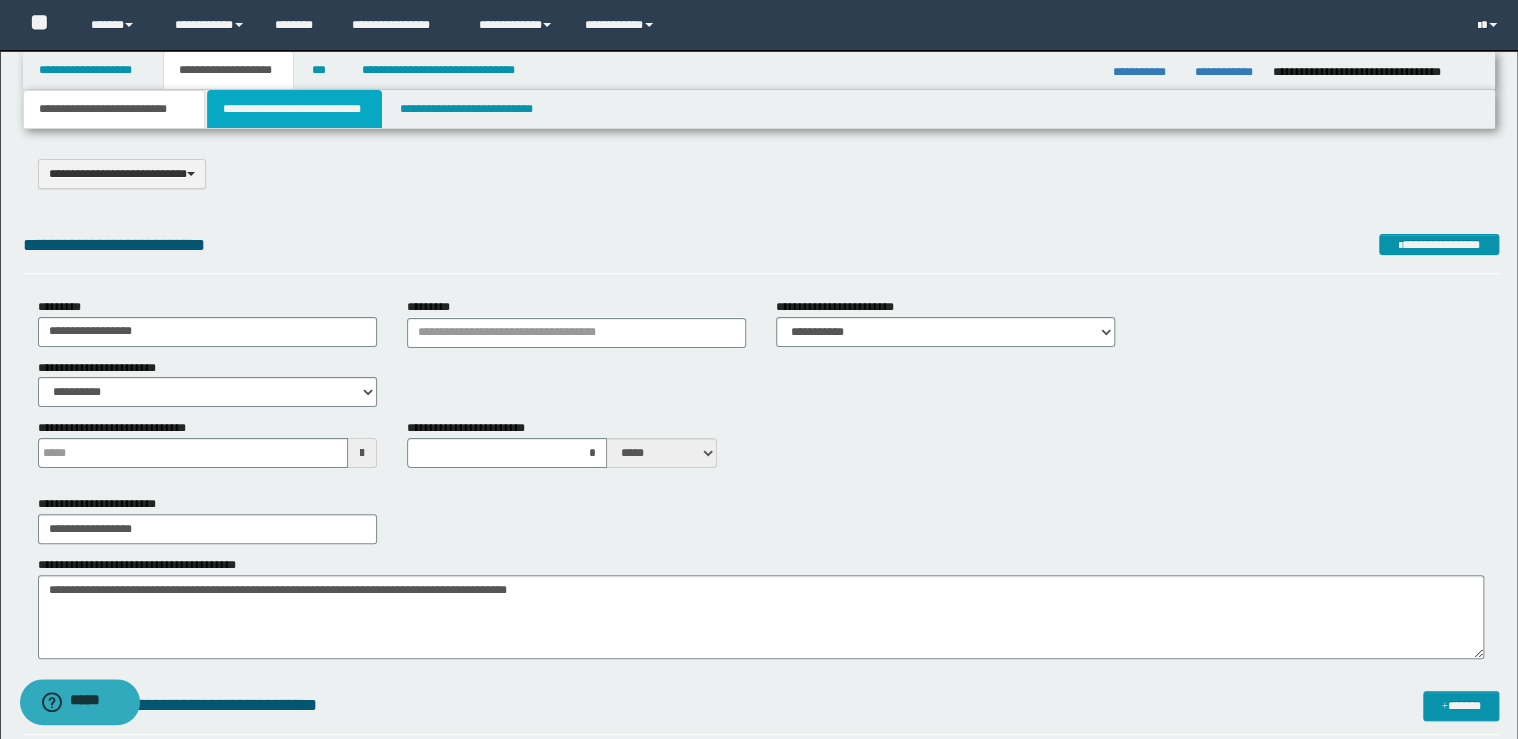 click on "**********" at bounding box center (294, 109) 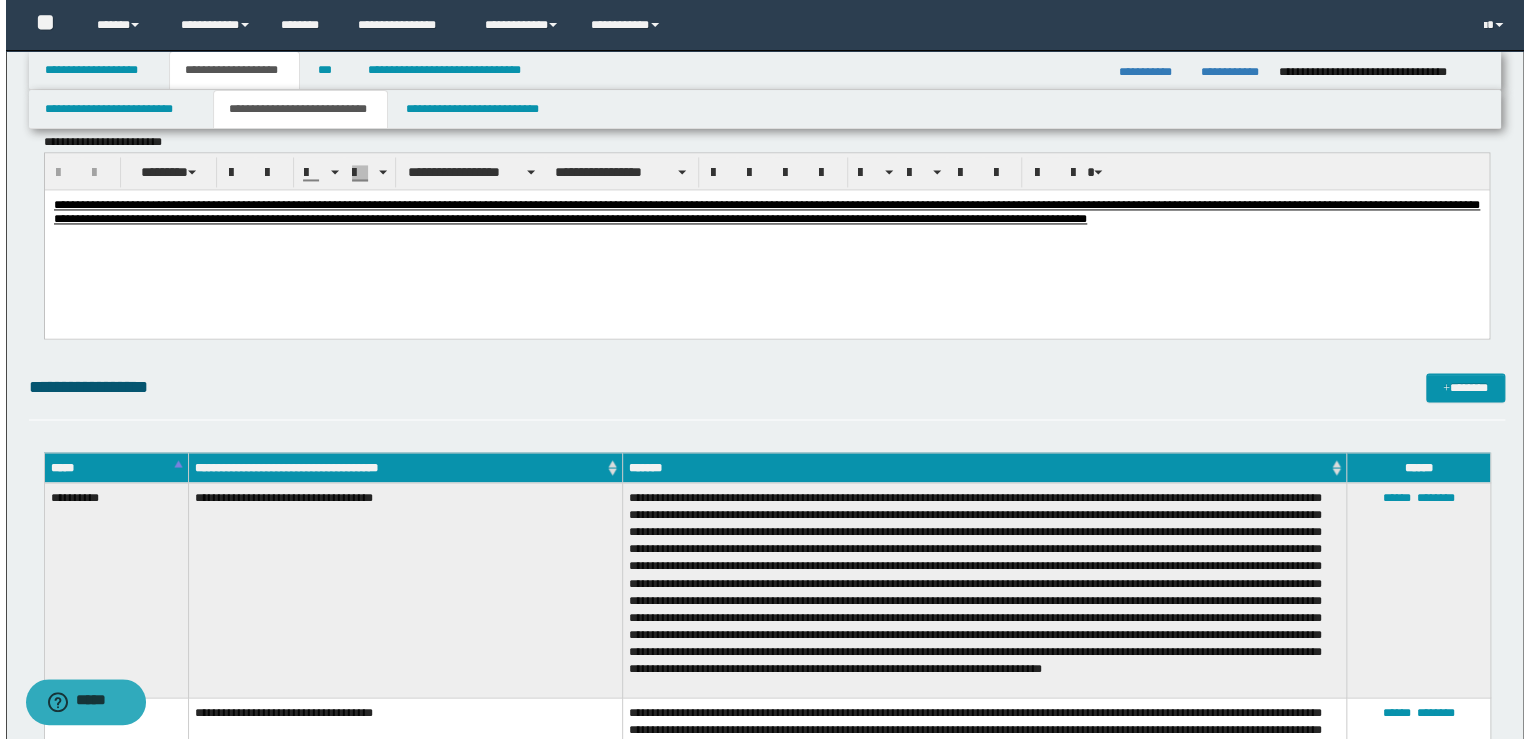 scroll, scrollTop: 1520, scrollLeft: 0, axis: vertical 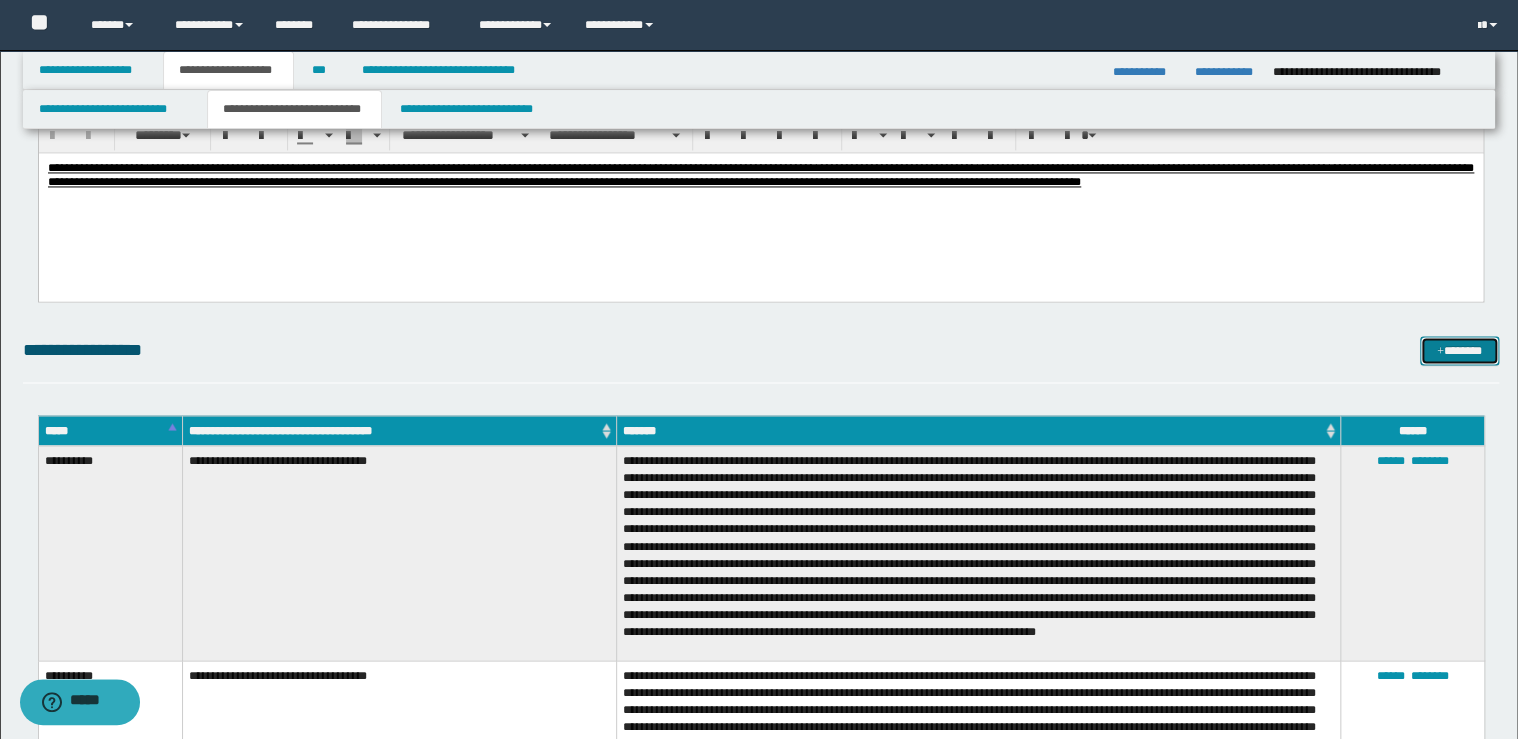 drag, startPoint x: 1496, startPoint y: 348, endPoint x: 1432, endPoint y: 338, distance: 64.77654 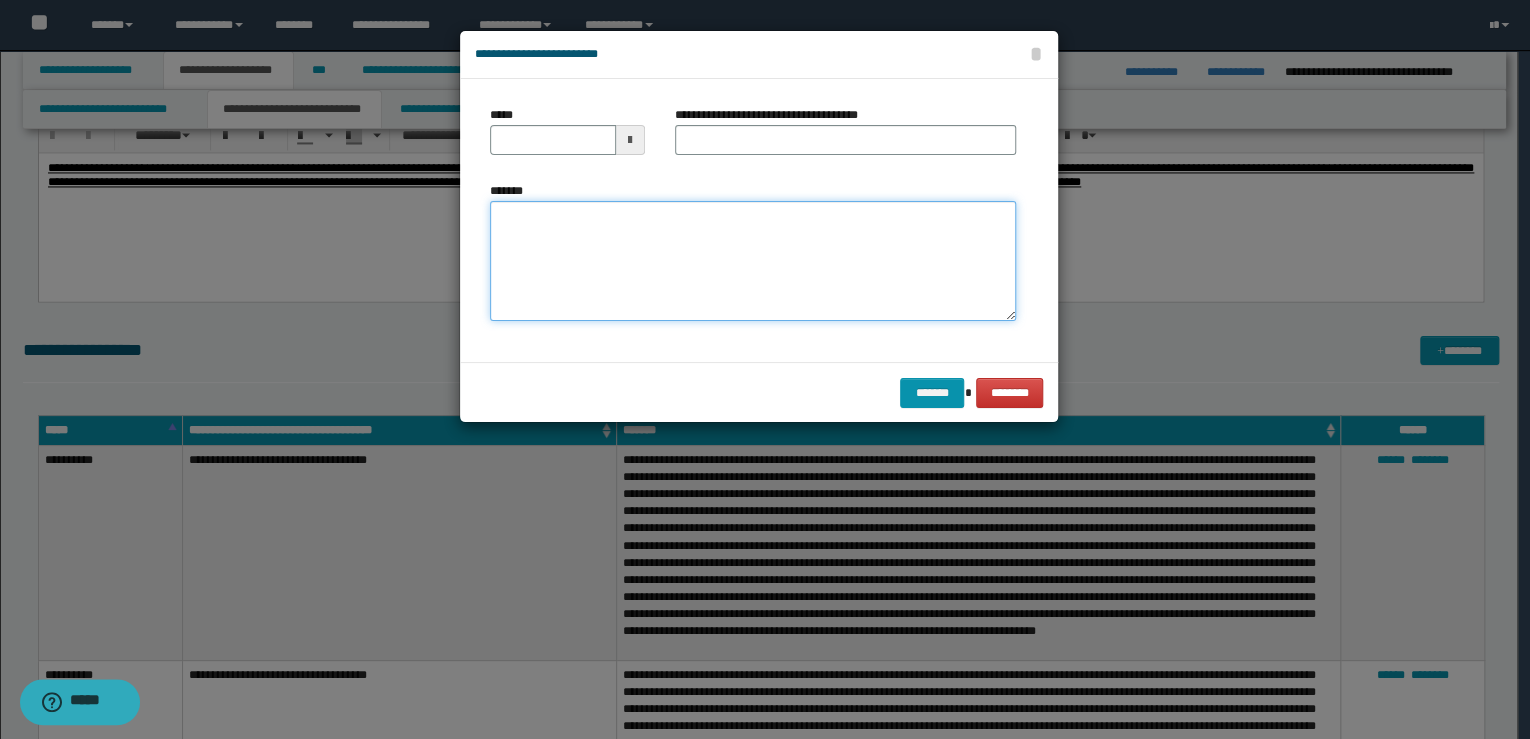 click on "*******" at bounding box center (753, 261) 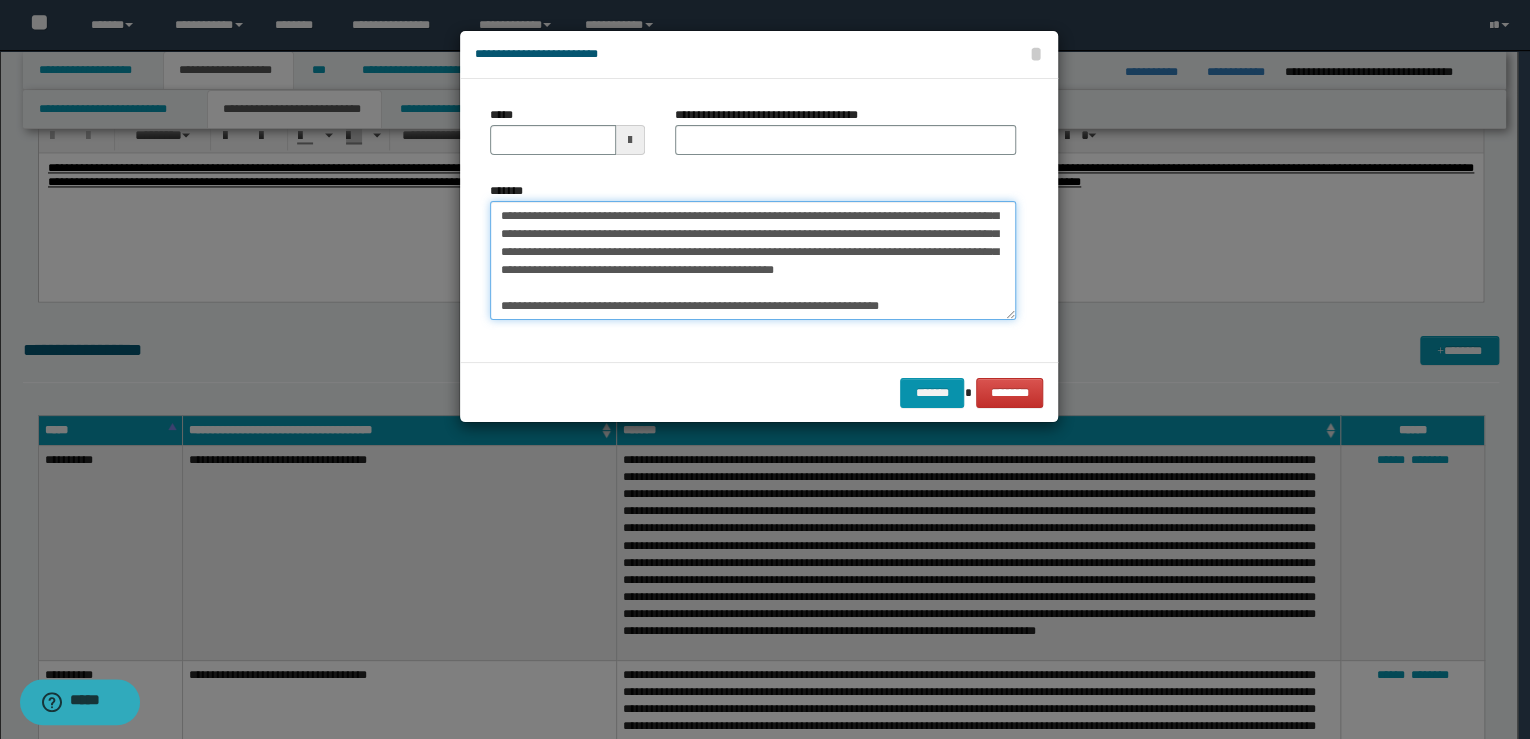 scroll, scrollTop: 0, scrollLeft: 0, axis: both 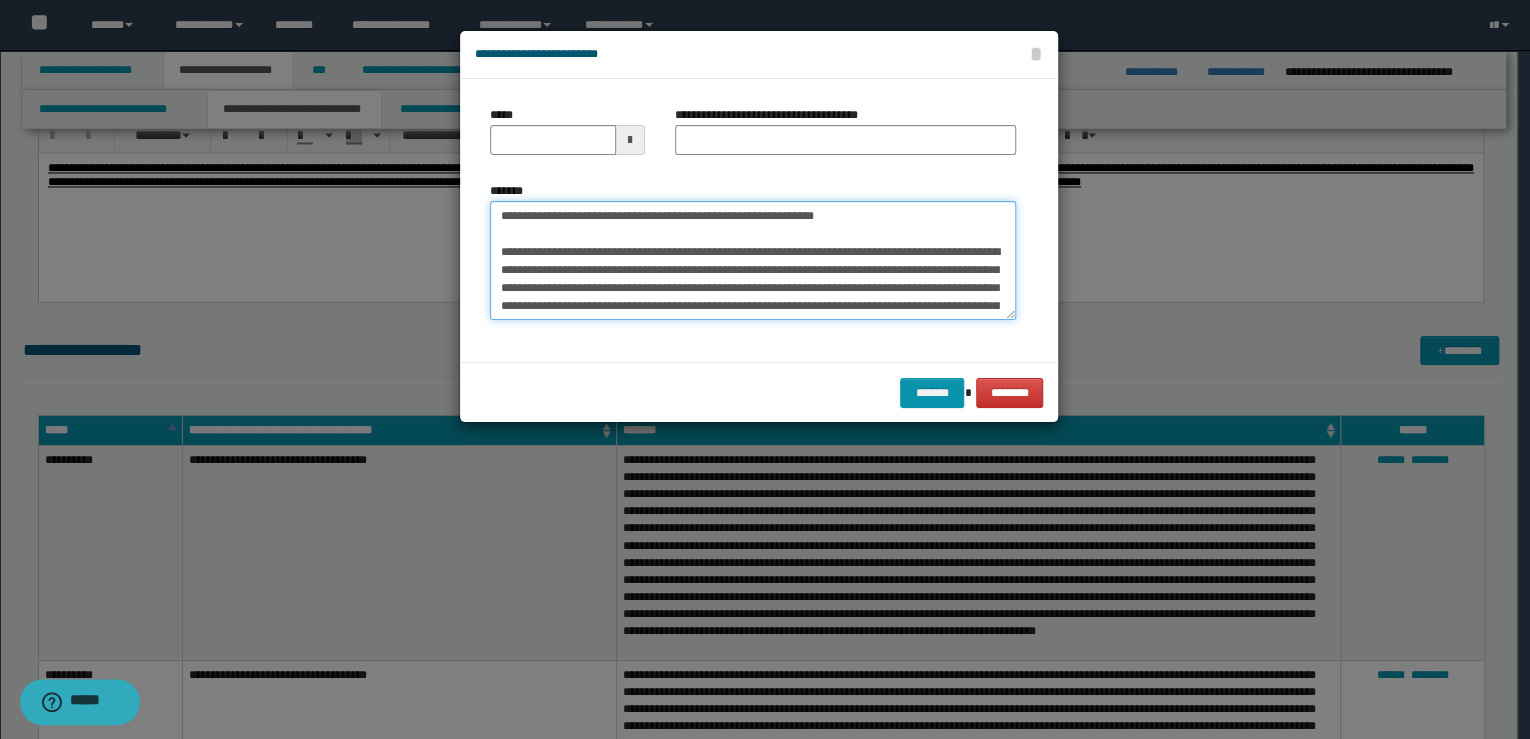 drag, startPoint x: 848, startPoint y: 212, endPoint x: 490, endPoint y: 193, distance: 358.50385 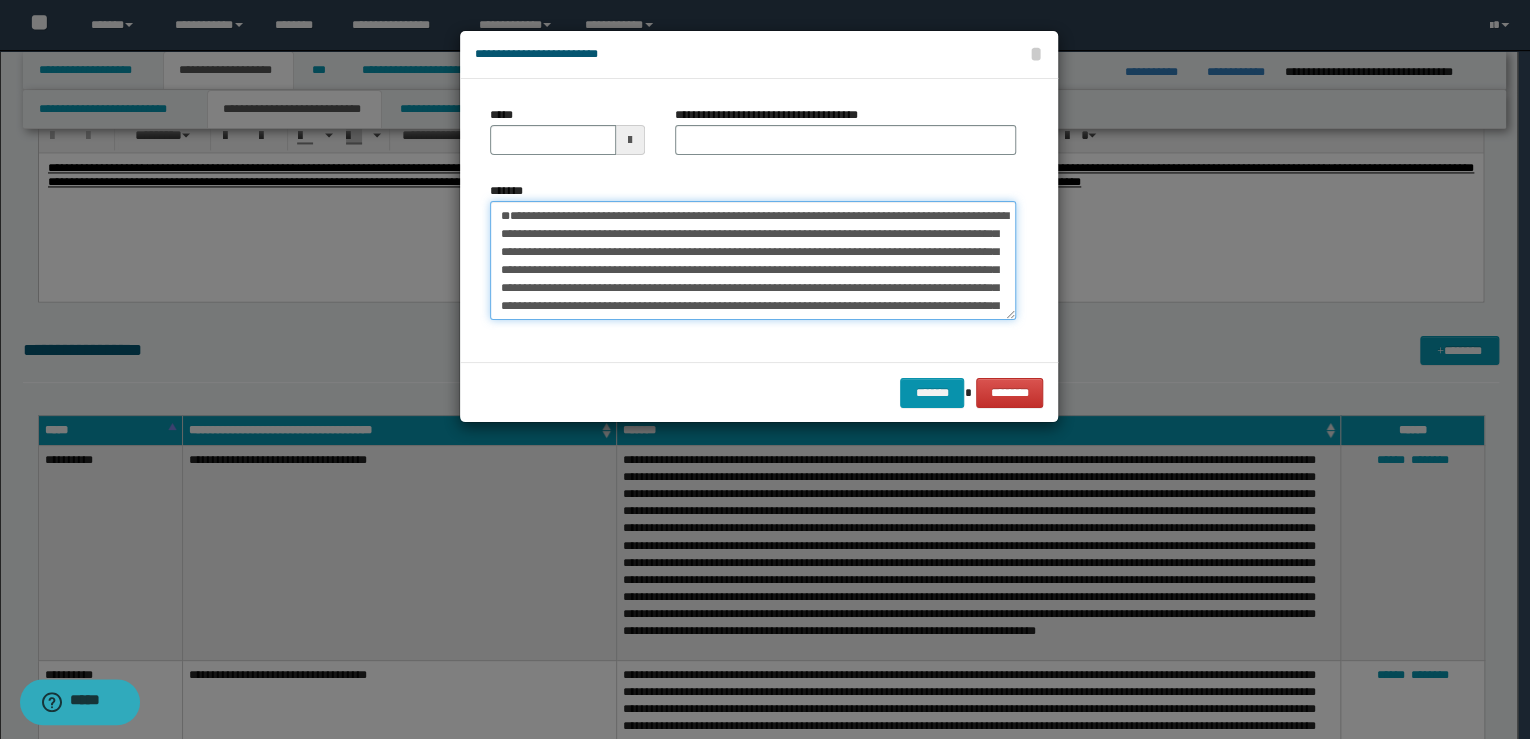type on "**********" 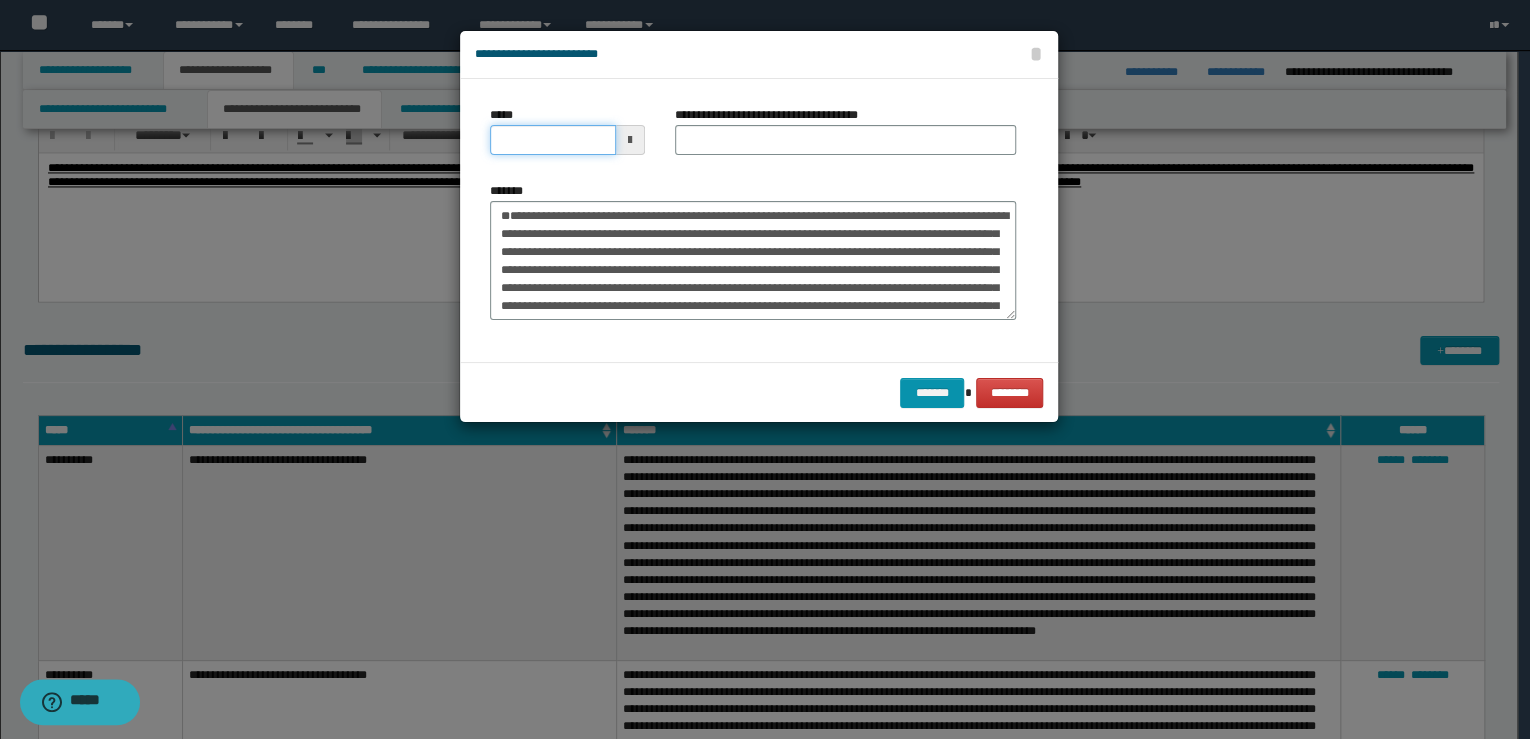 click on "*****" at bounding box center (553, 140) 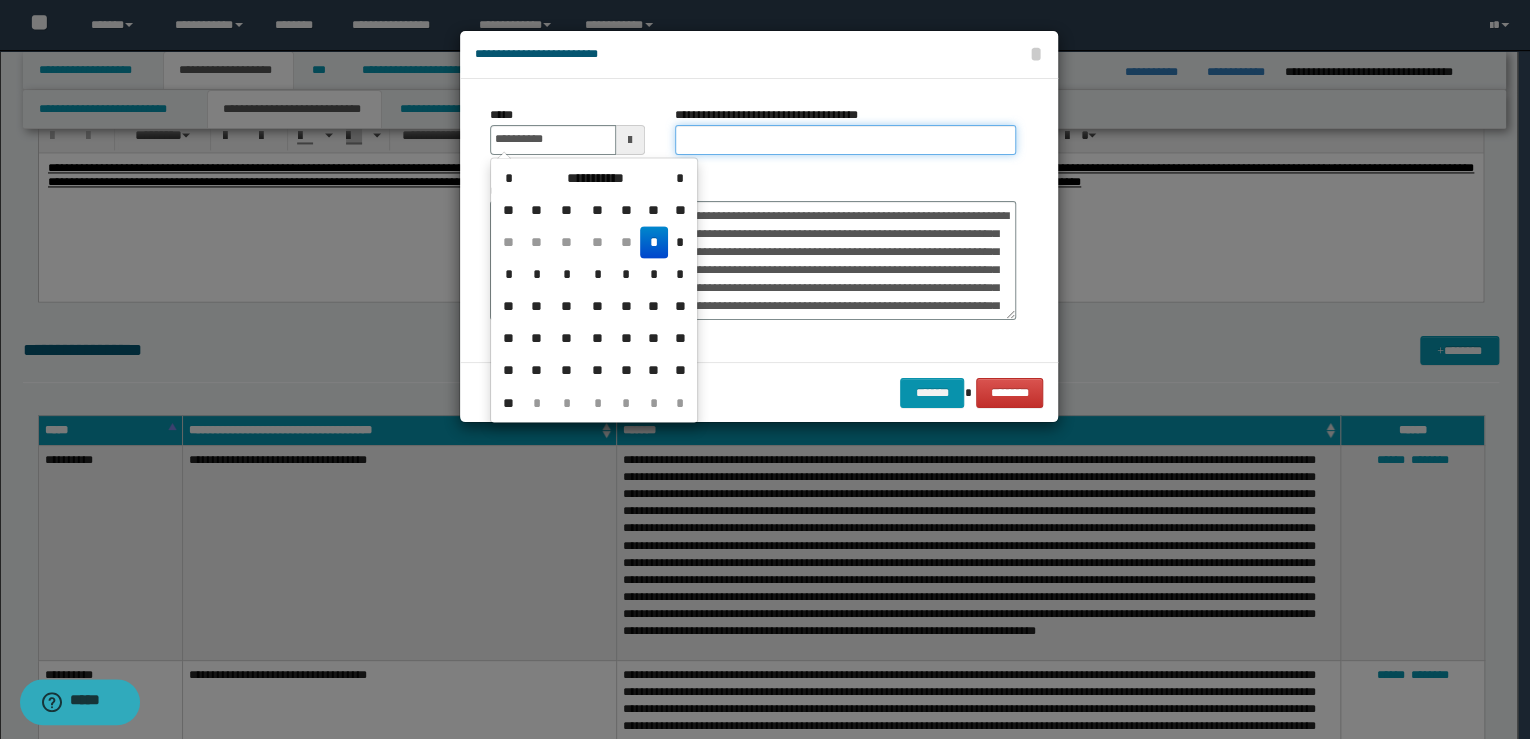 type on "**********" 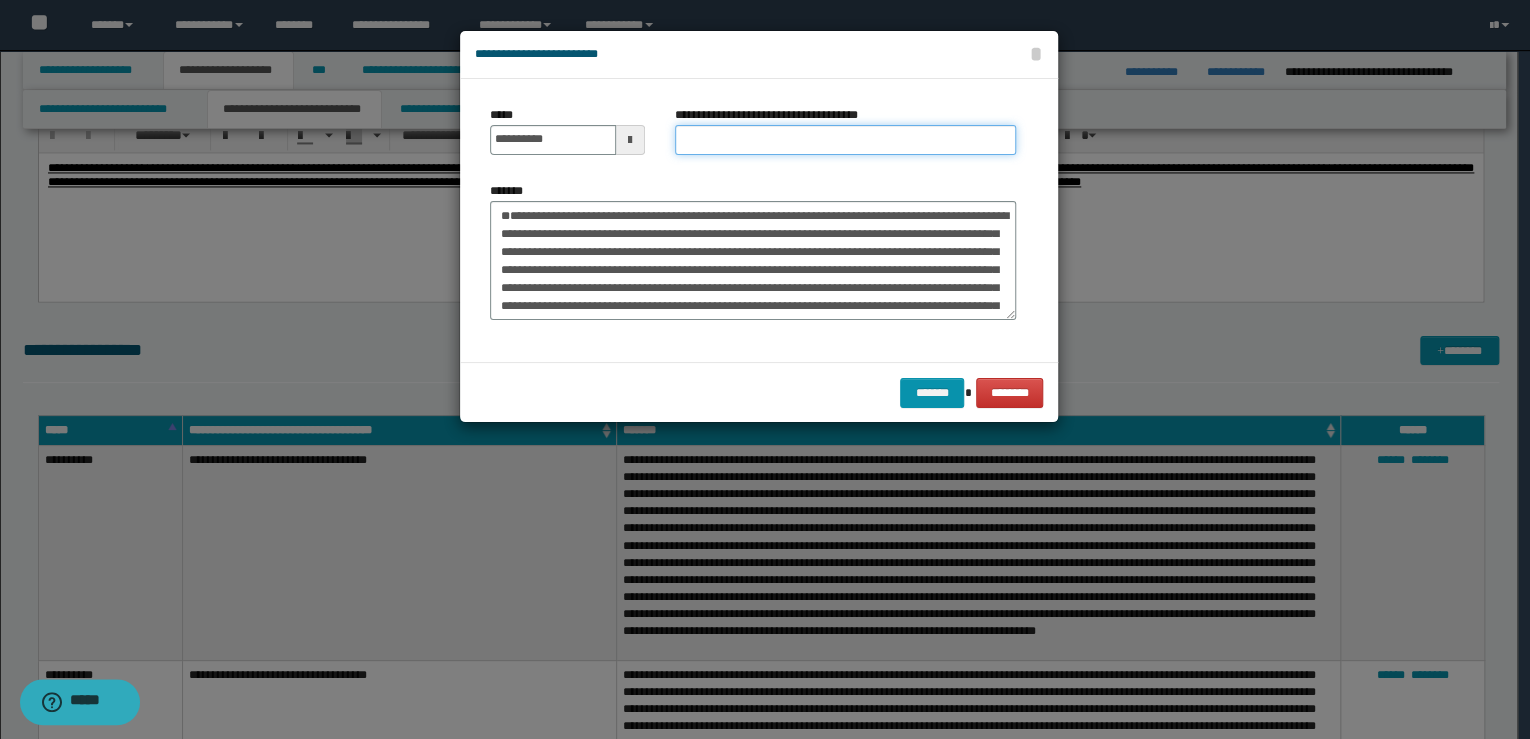 paste on "**********" 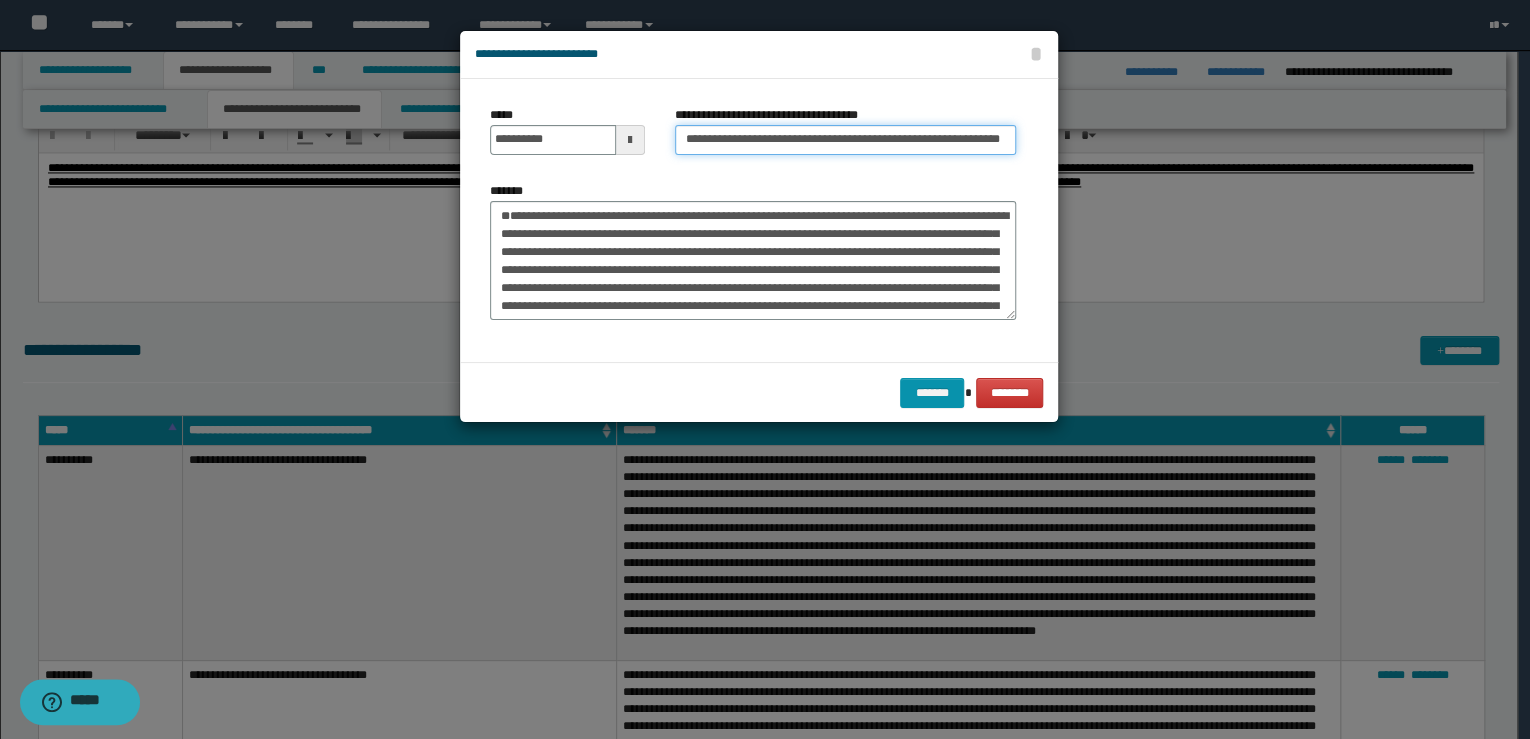 scroll, scrollTop: 0, scrollLeft: 25, axis: horizontal 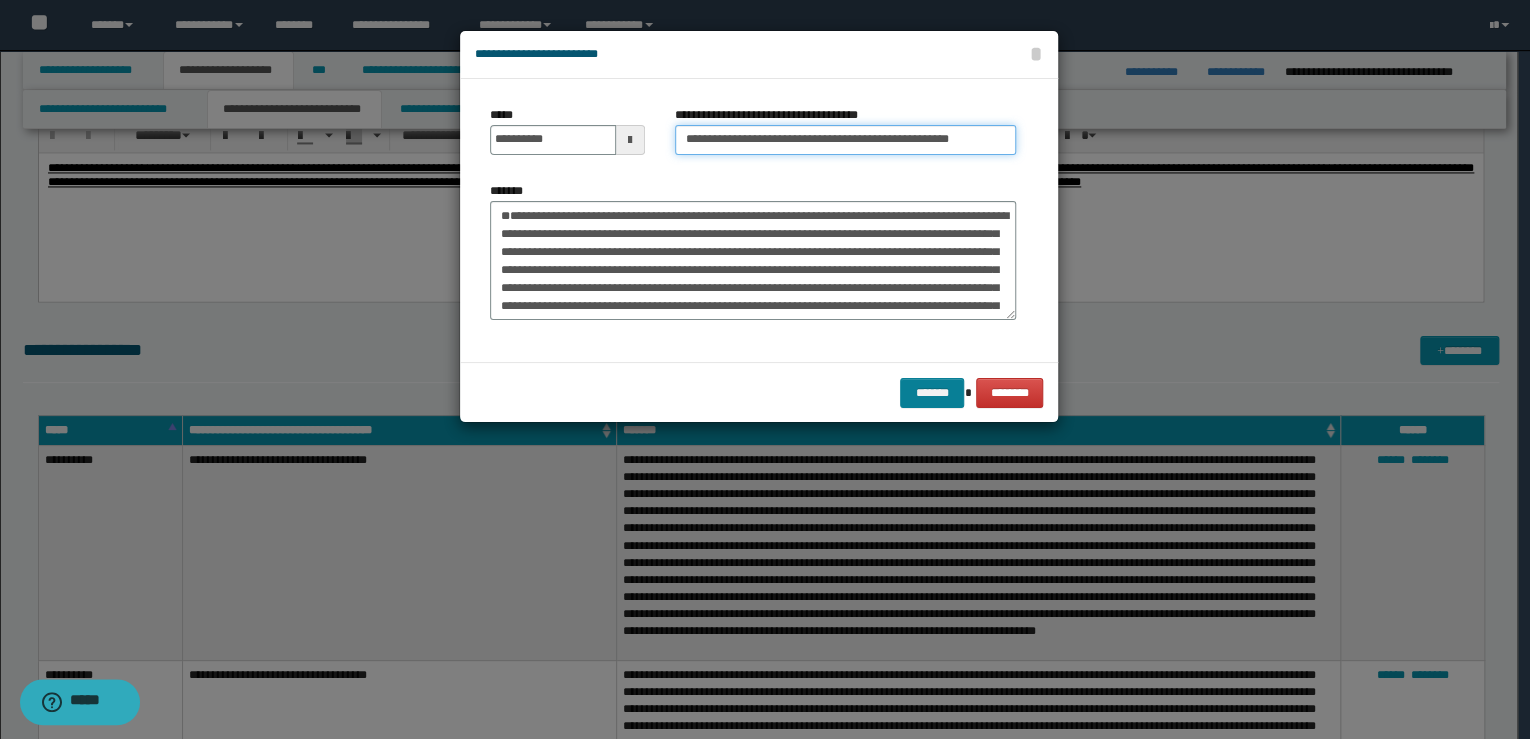 type on "**********" 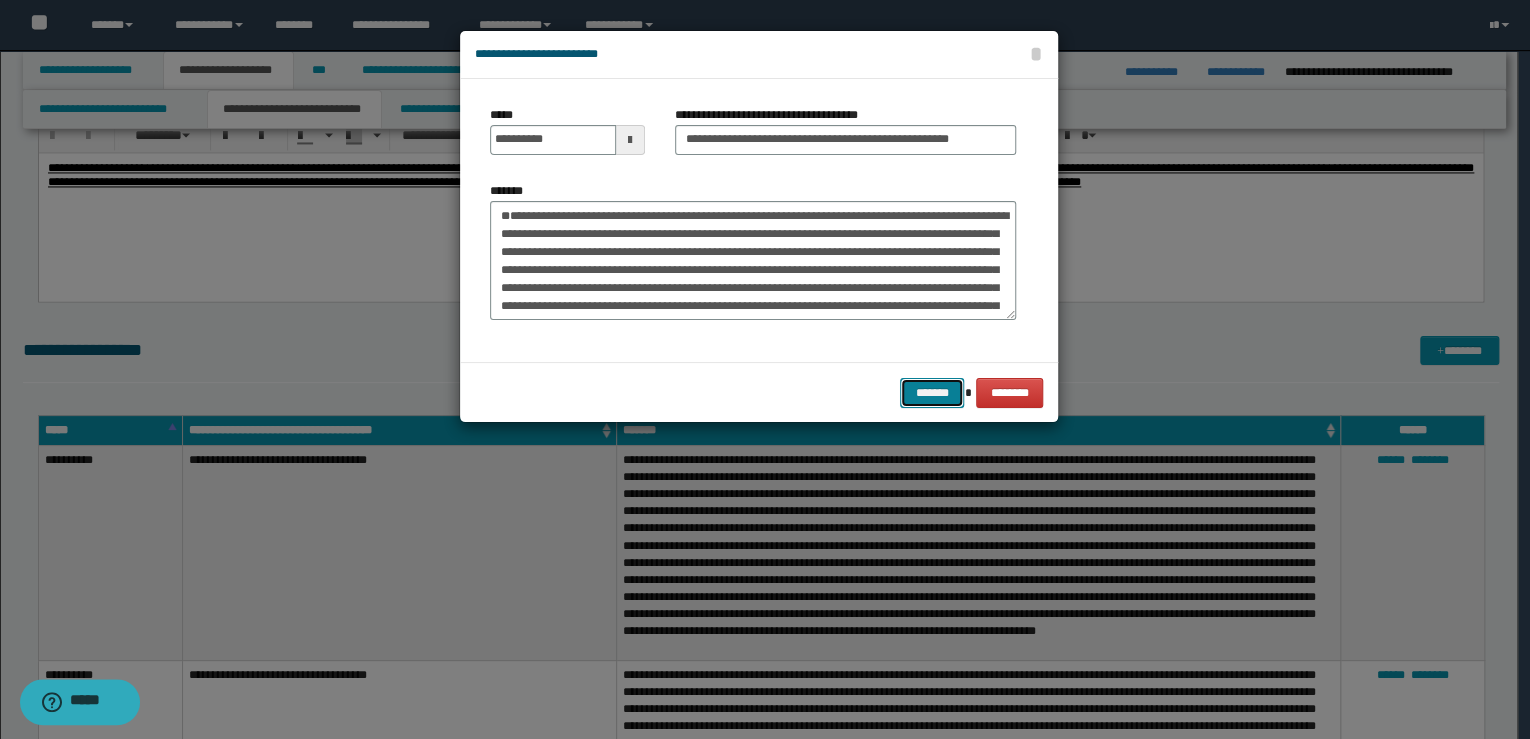 click on "*******" at bounding box center [932, 393] 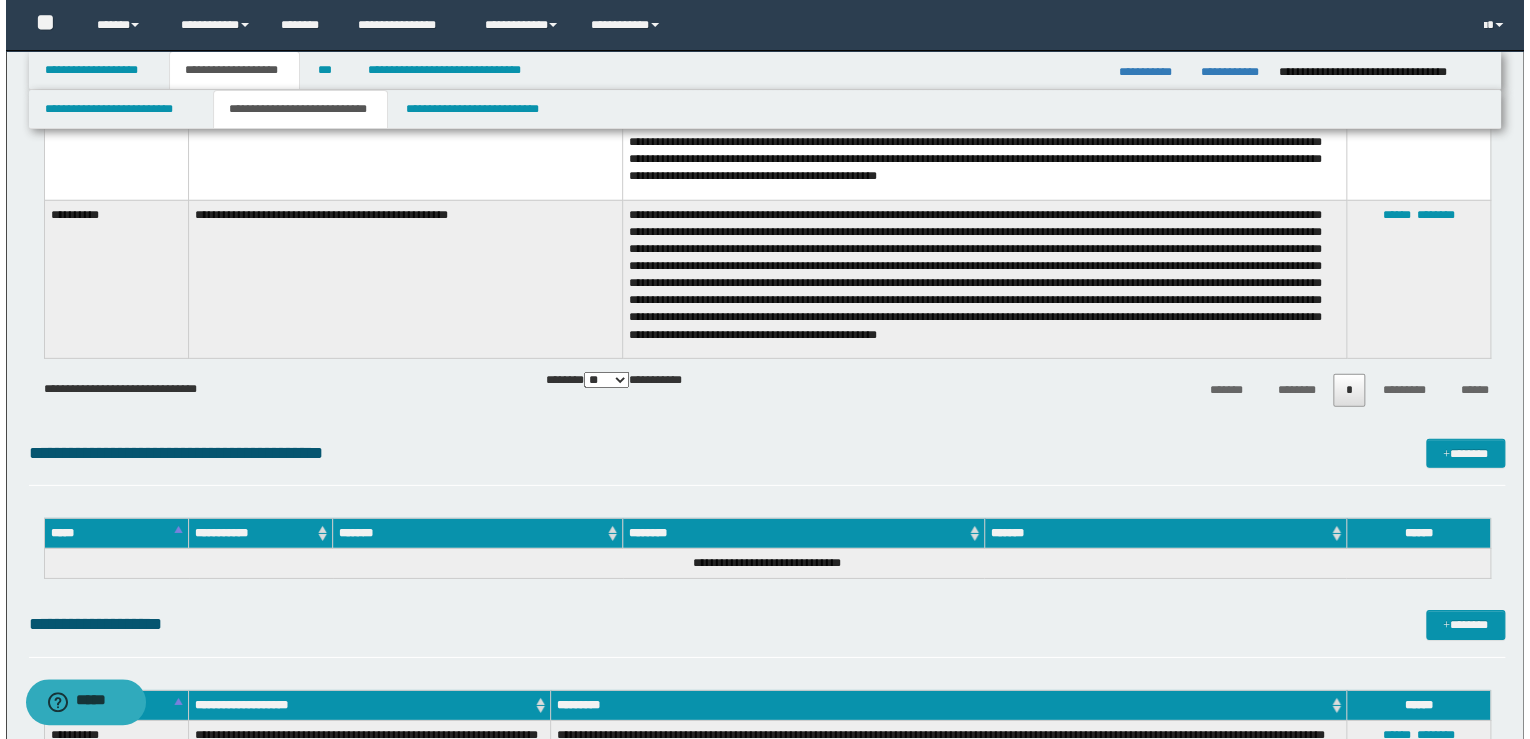 scroll, scrollTop: 2960, scrollLeft: 0, axis: vertical 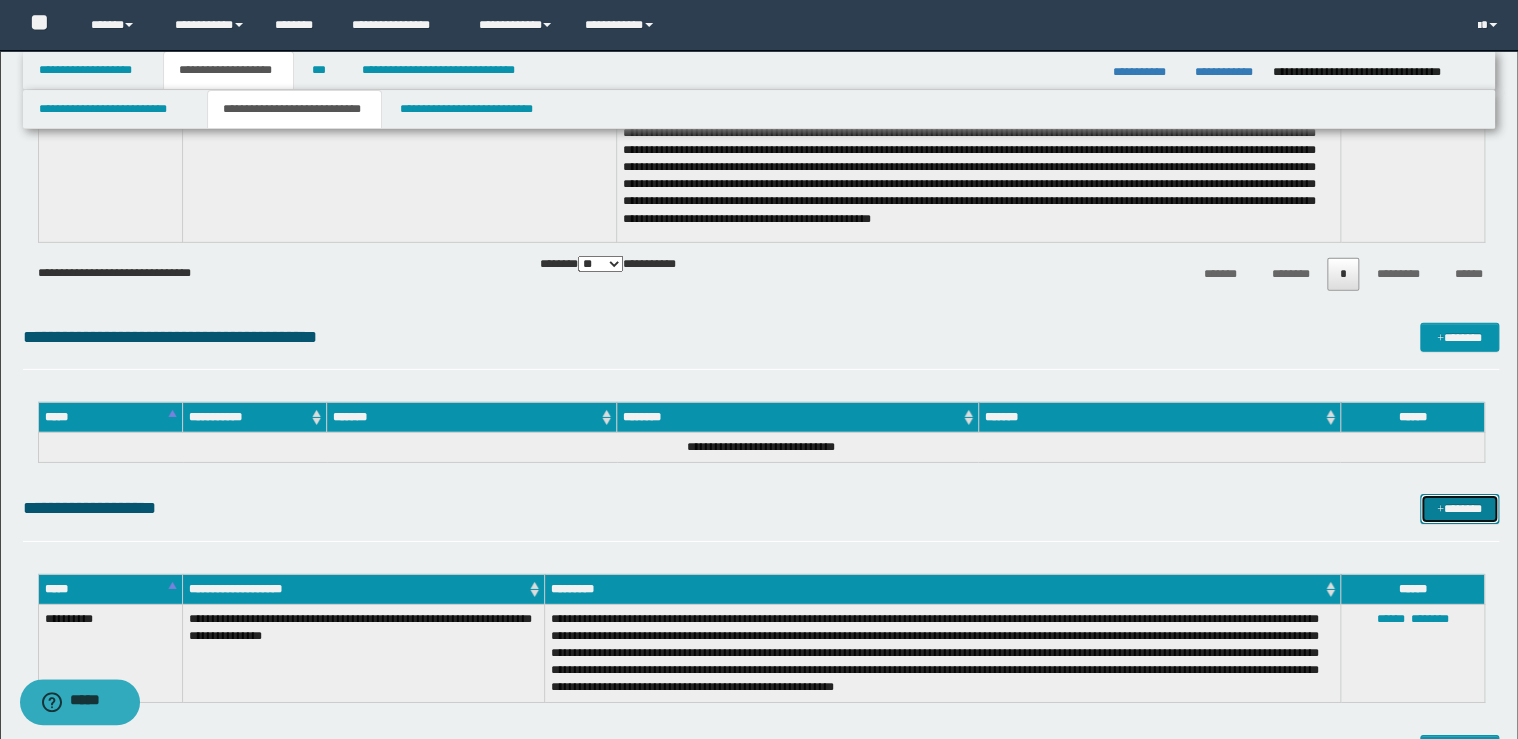 click on "*******" at bounding box center (1459, 509) 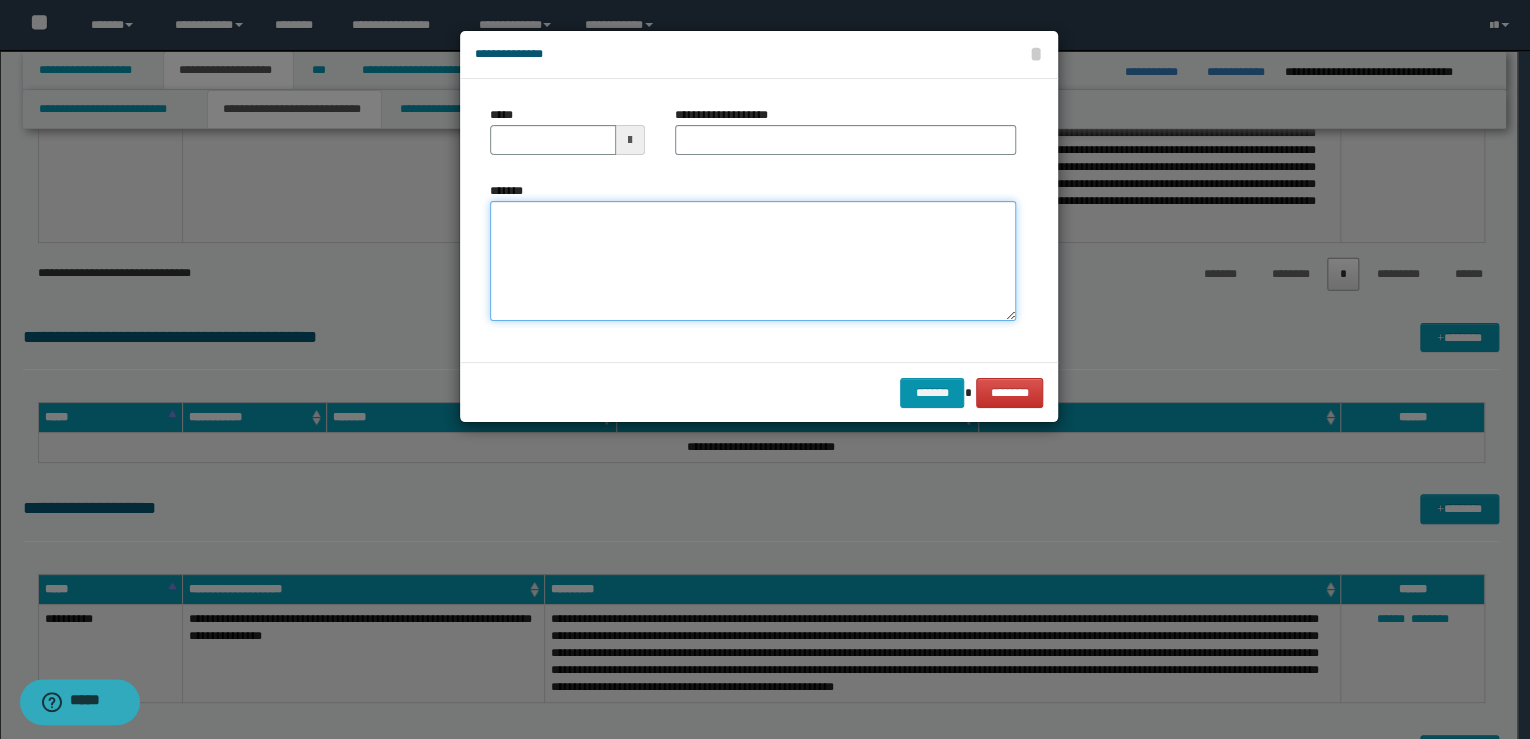 click on "*******" at bounding box center (753, 261) 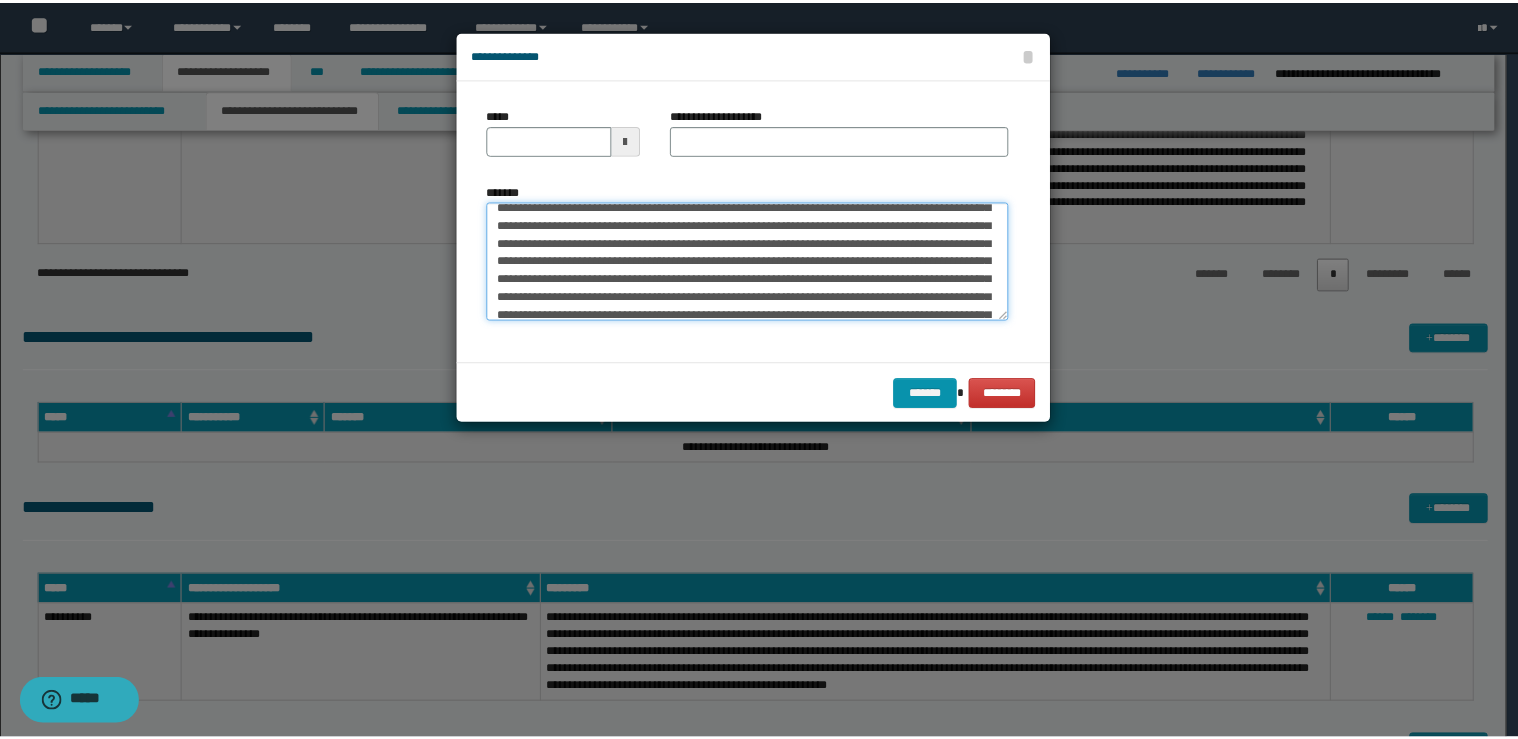scroll, scrollTop: 0, scrollLeft: 0, axis: both 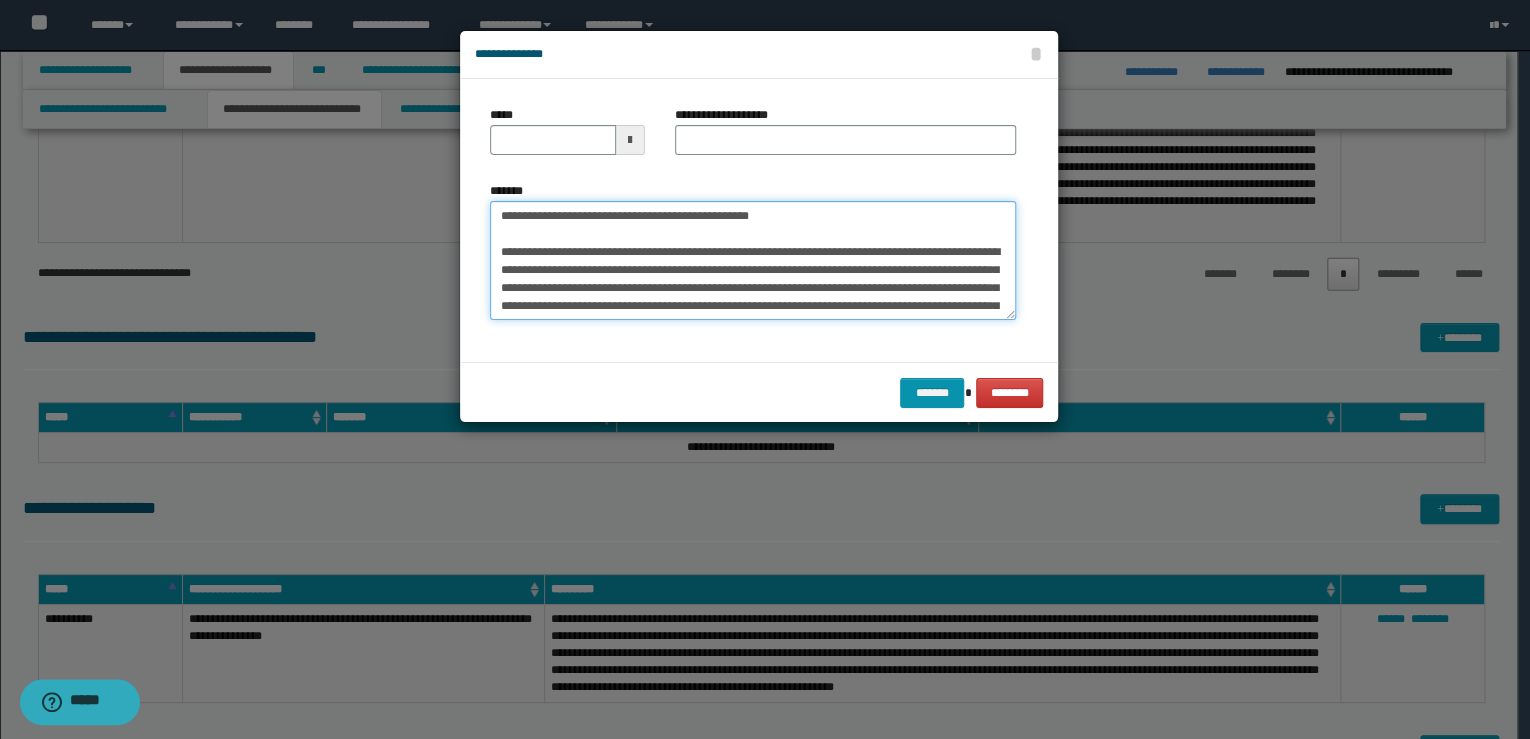 drag, startPoint x: 783, startPoint y: 214, endPoint x: 267, endPoint y: 215, distance: 516.001 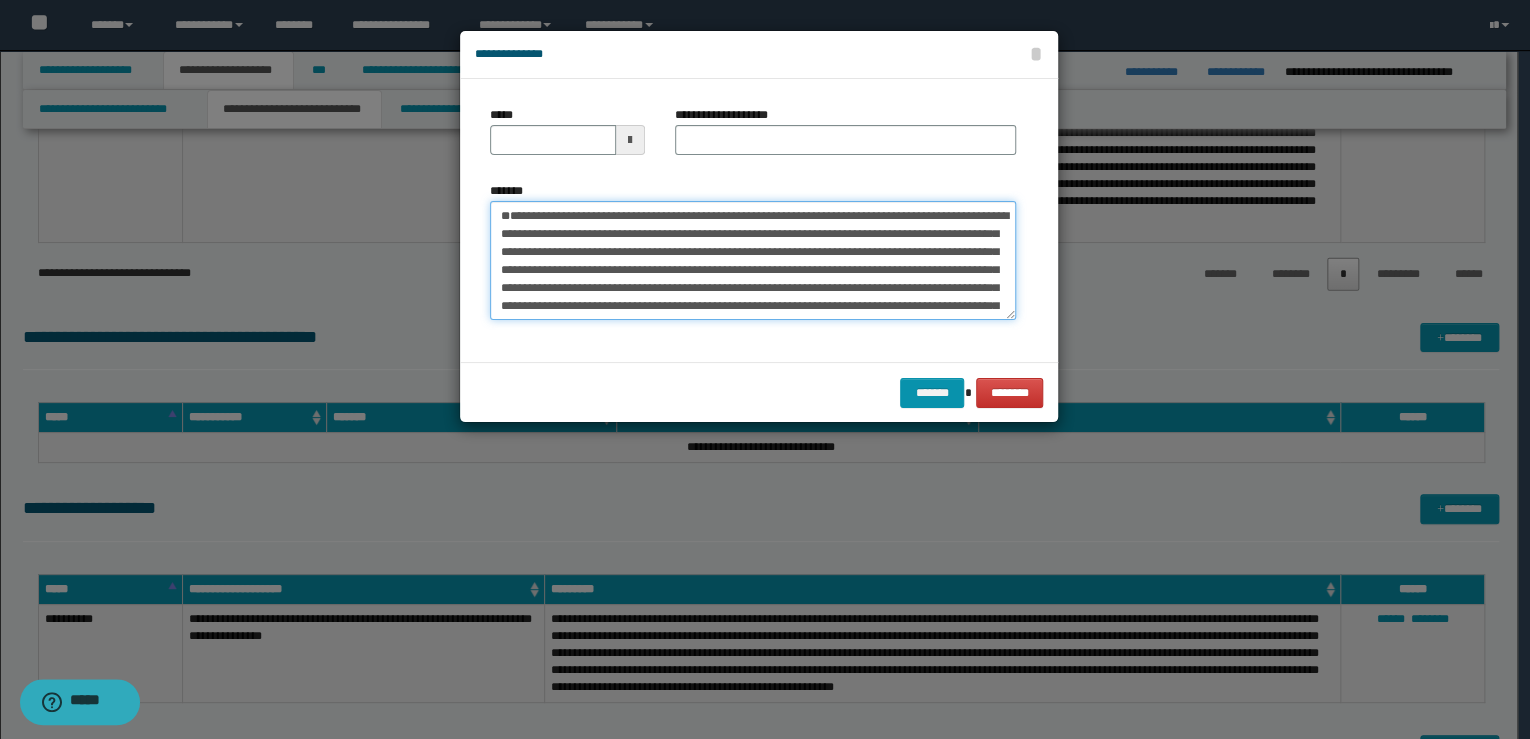 type 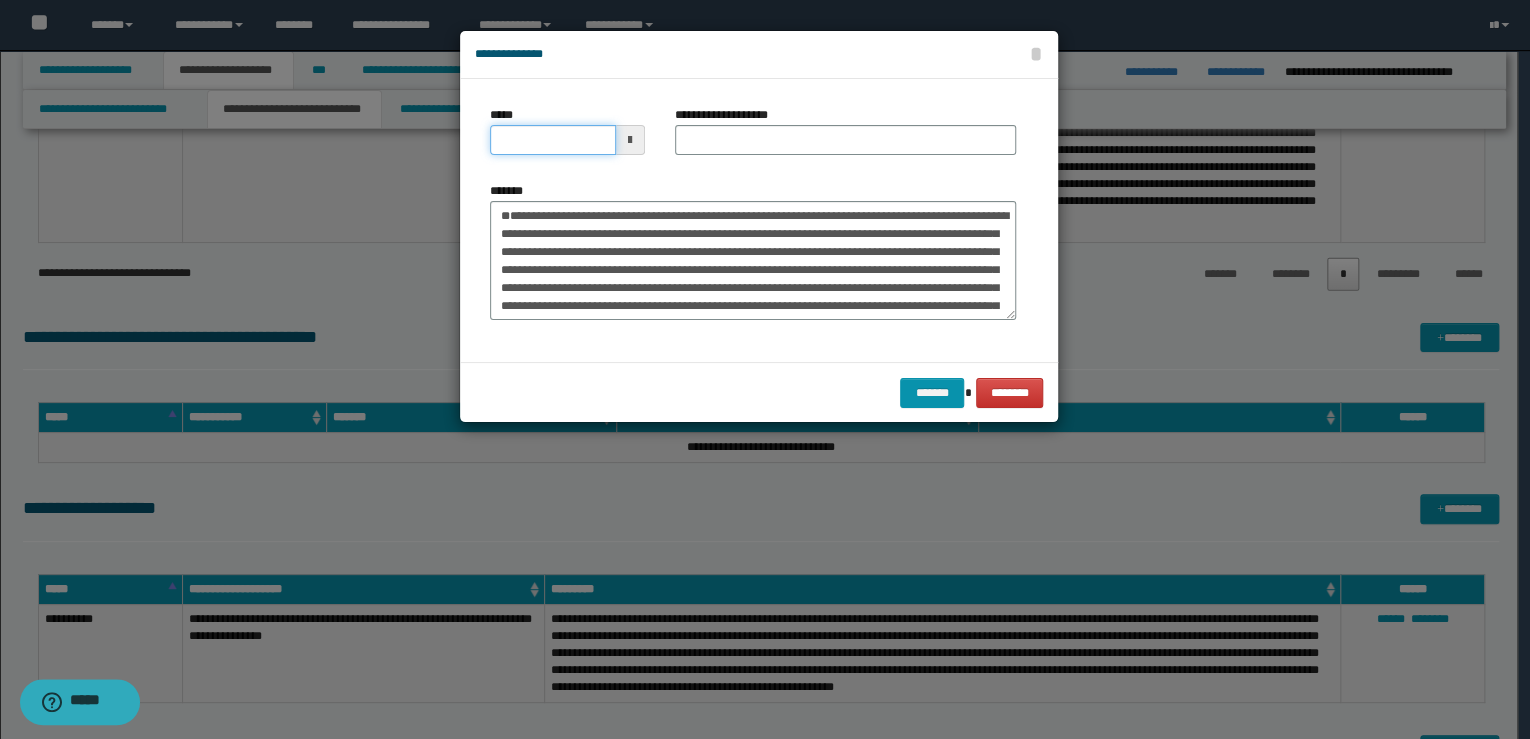 click on "*****" at bounding box center (553, 140) 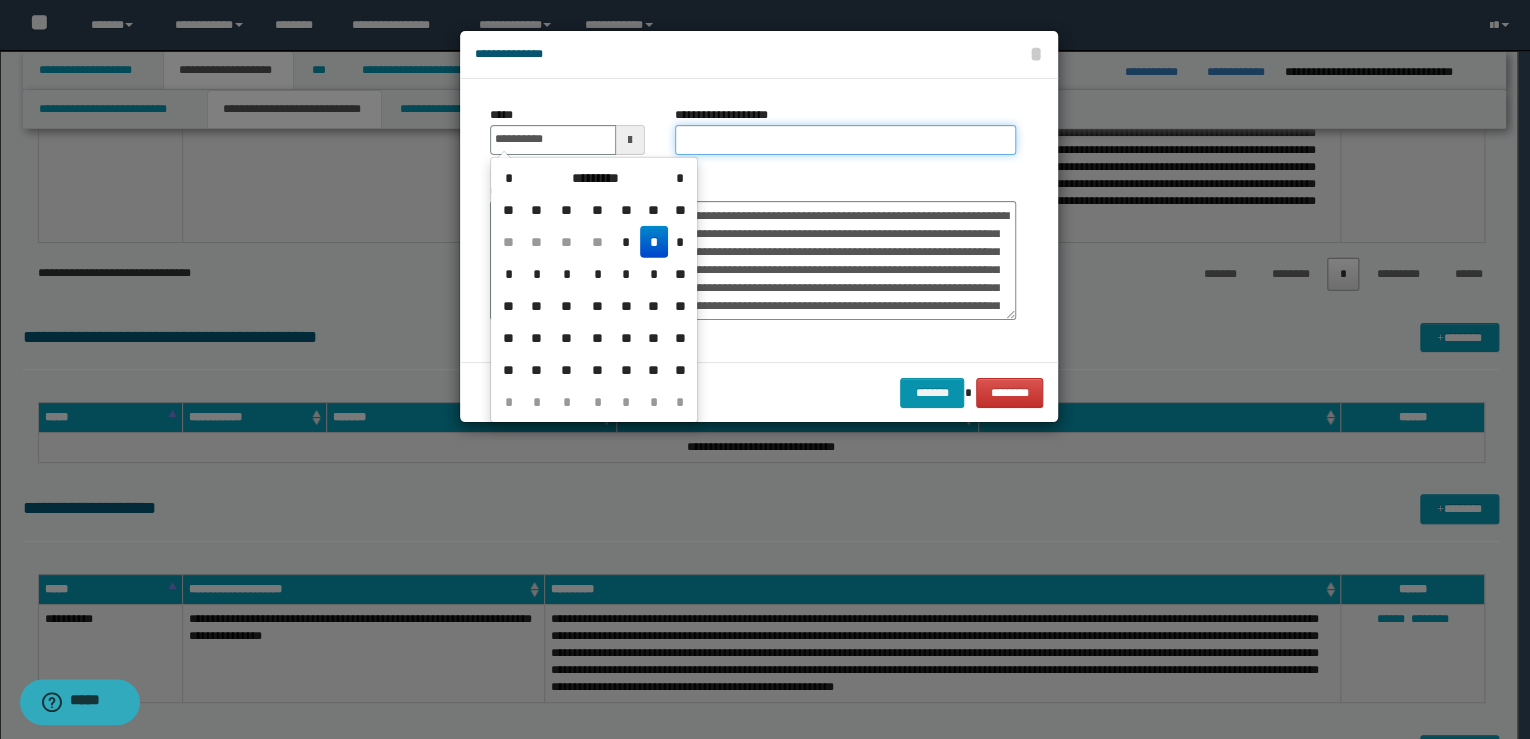 type on "**********" 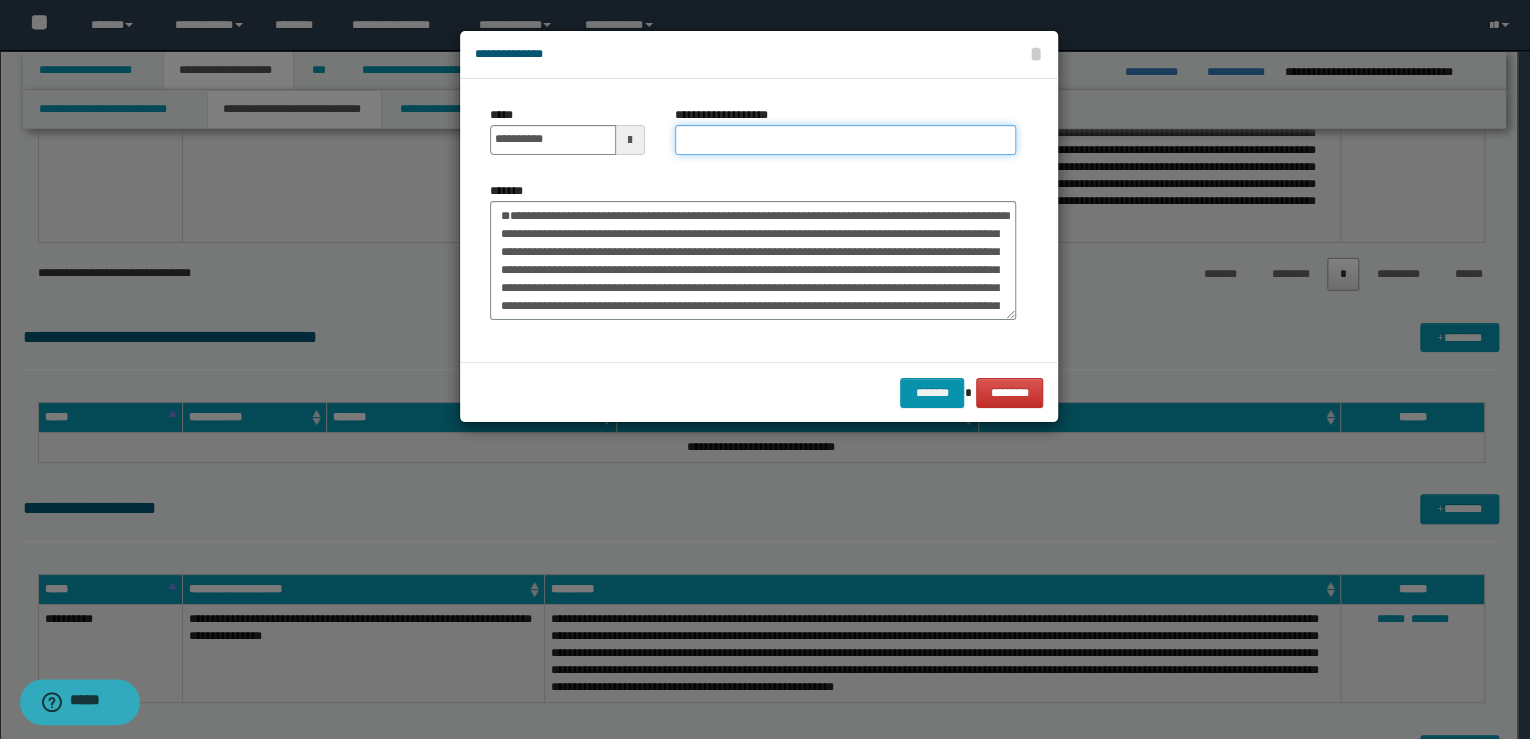 paste on "**********" 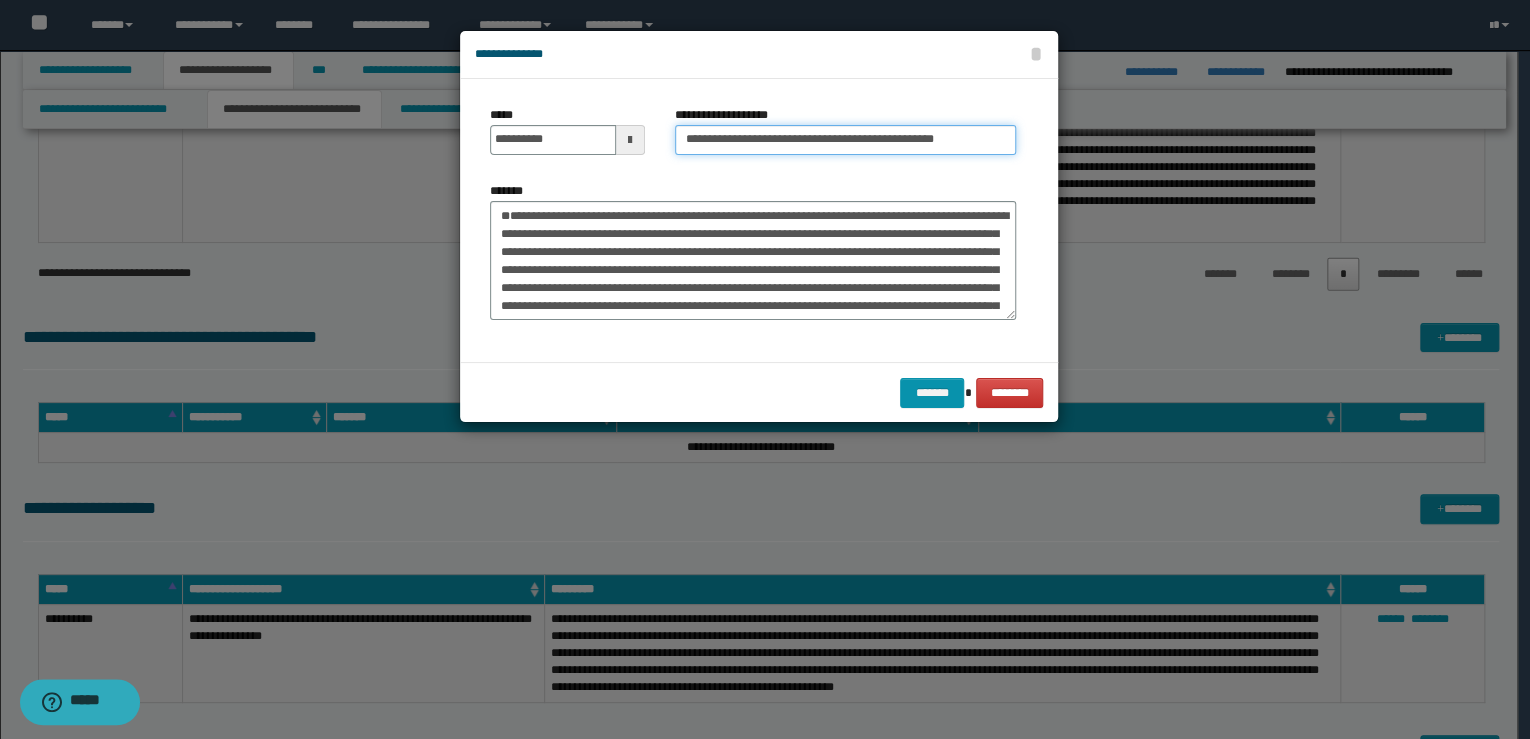 drag, startPoint x: 748, startPoint y: 136, endPoint x: 625, endPoint y: 132, distance: 123.065025 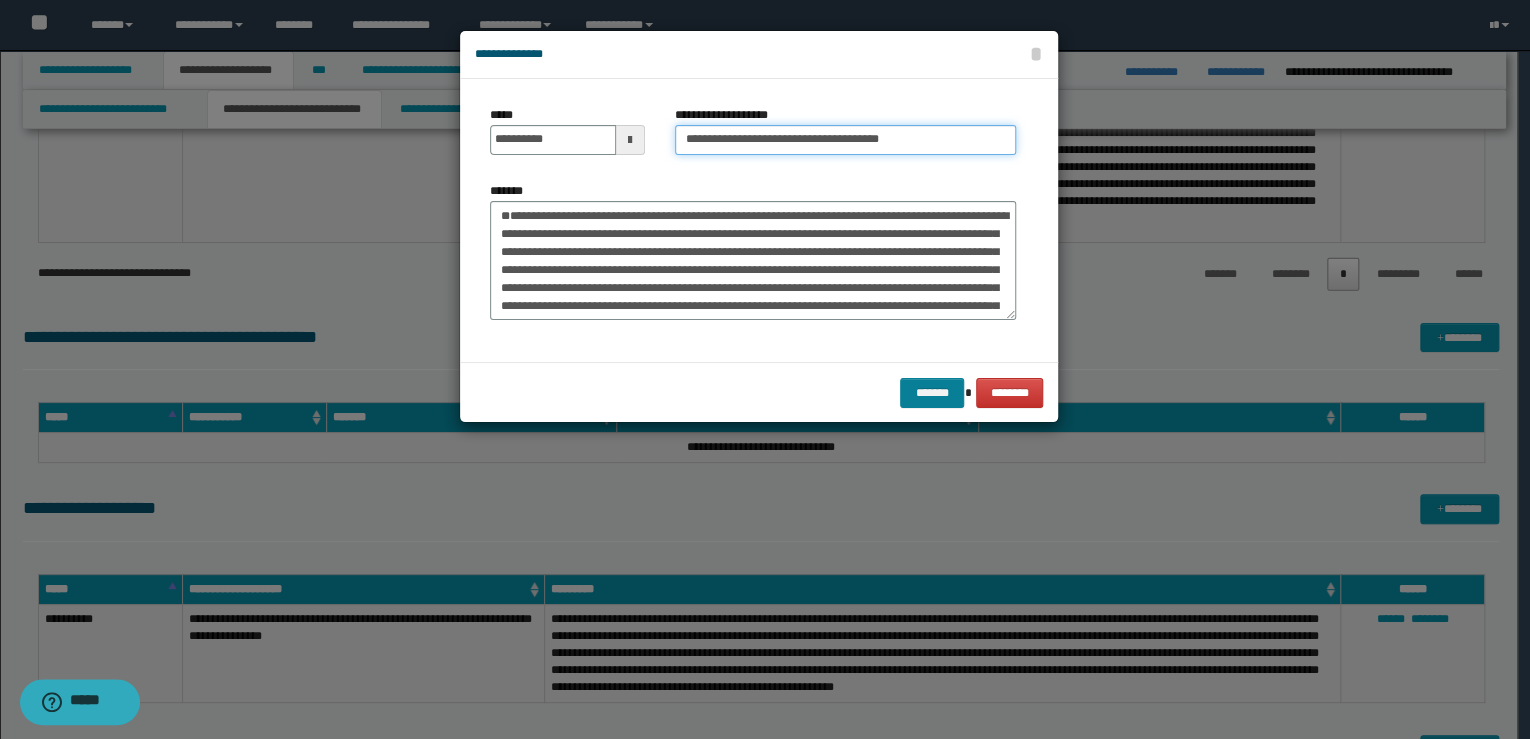 type on "**********" 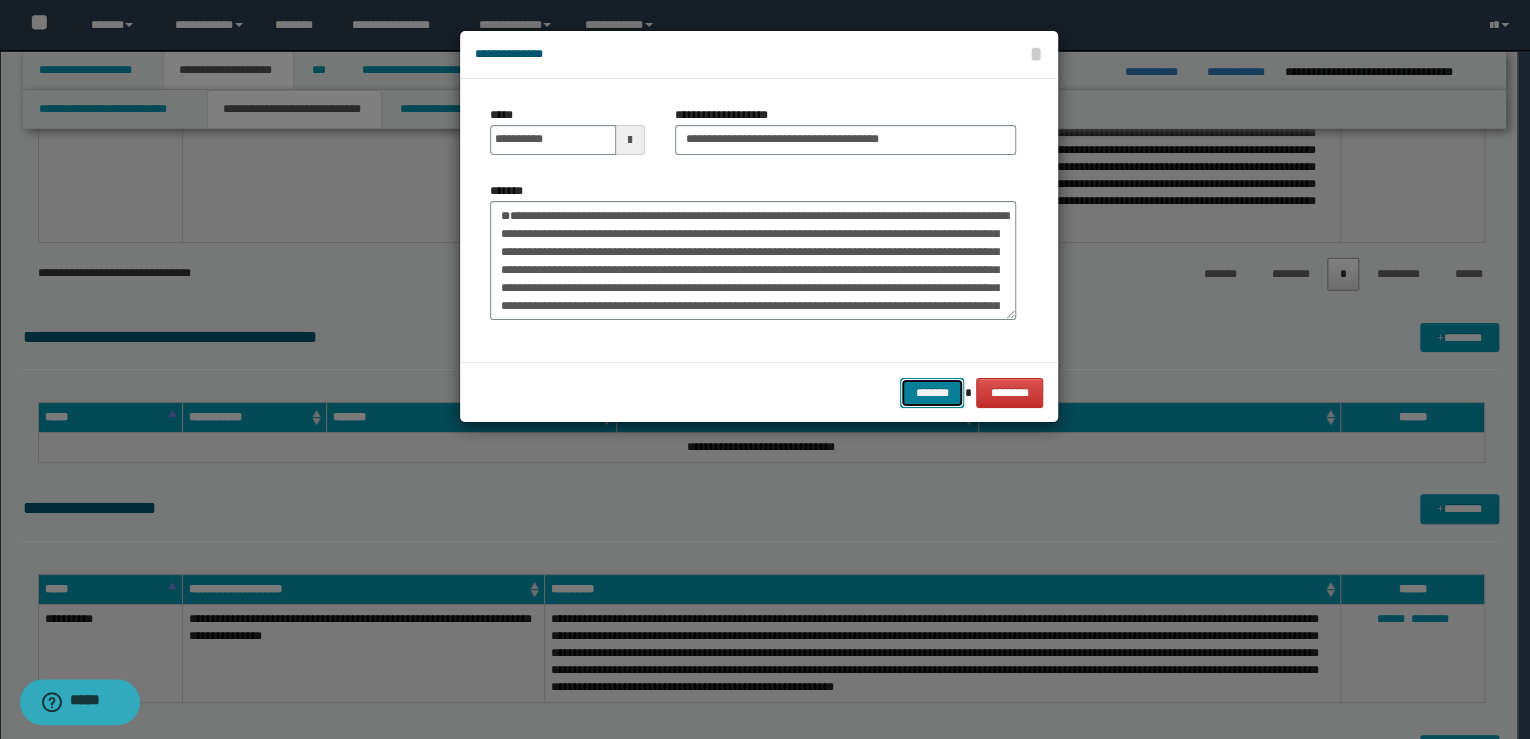 click on "*******" at bounding box center (932, 393) 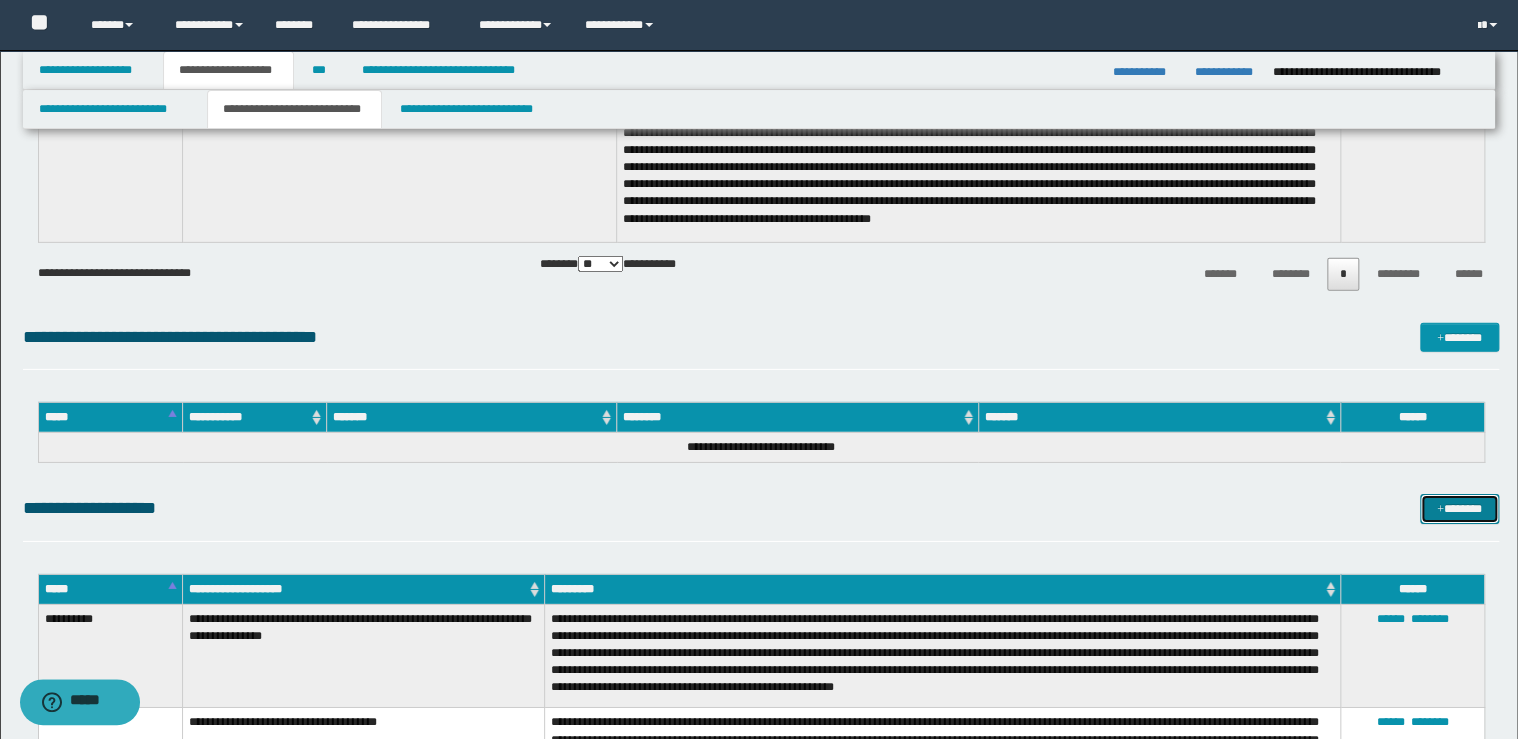 scroll, scrollTop: 2560, scrollLeft: 0, axis: vertical 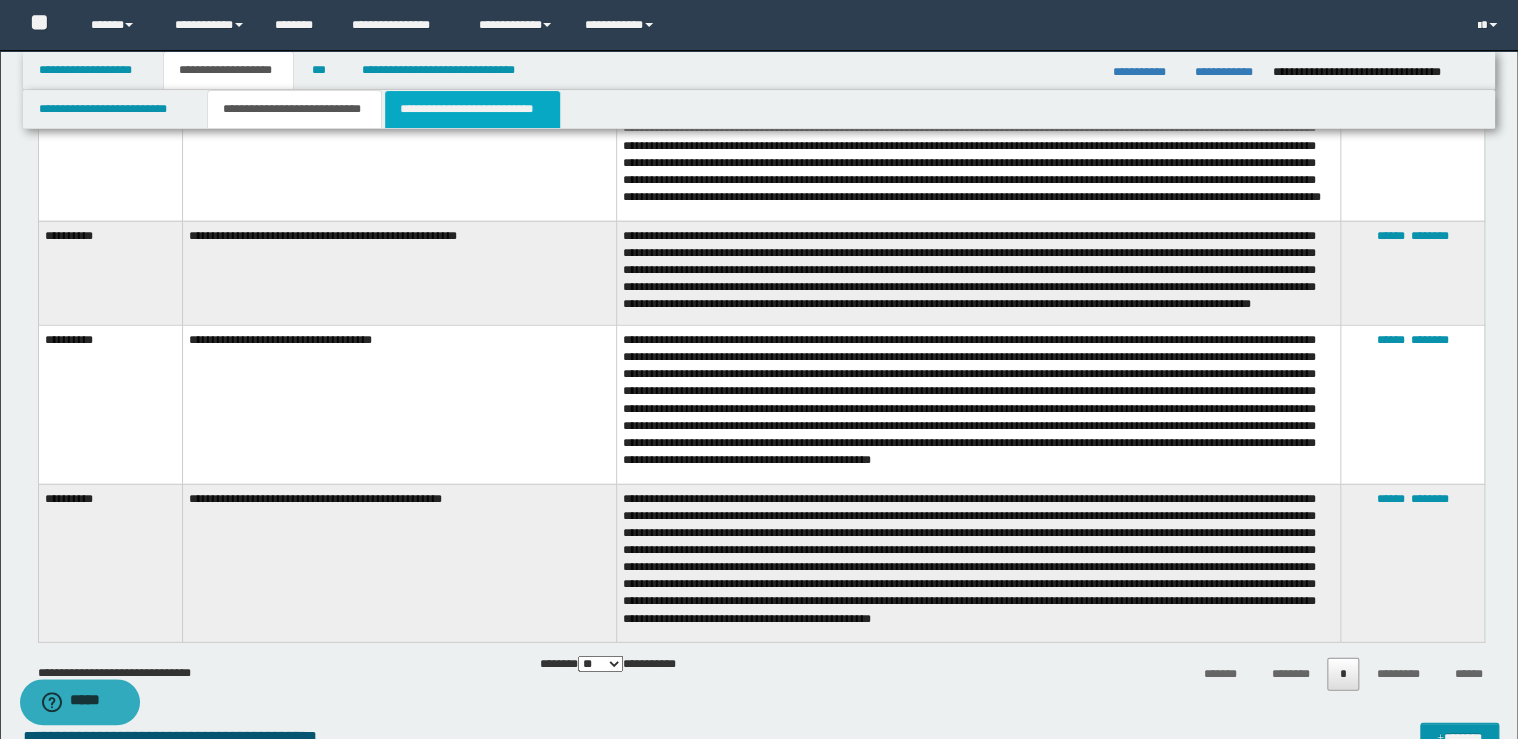 click on "**********" at bounding box center (472, 109) 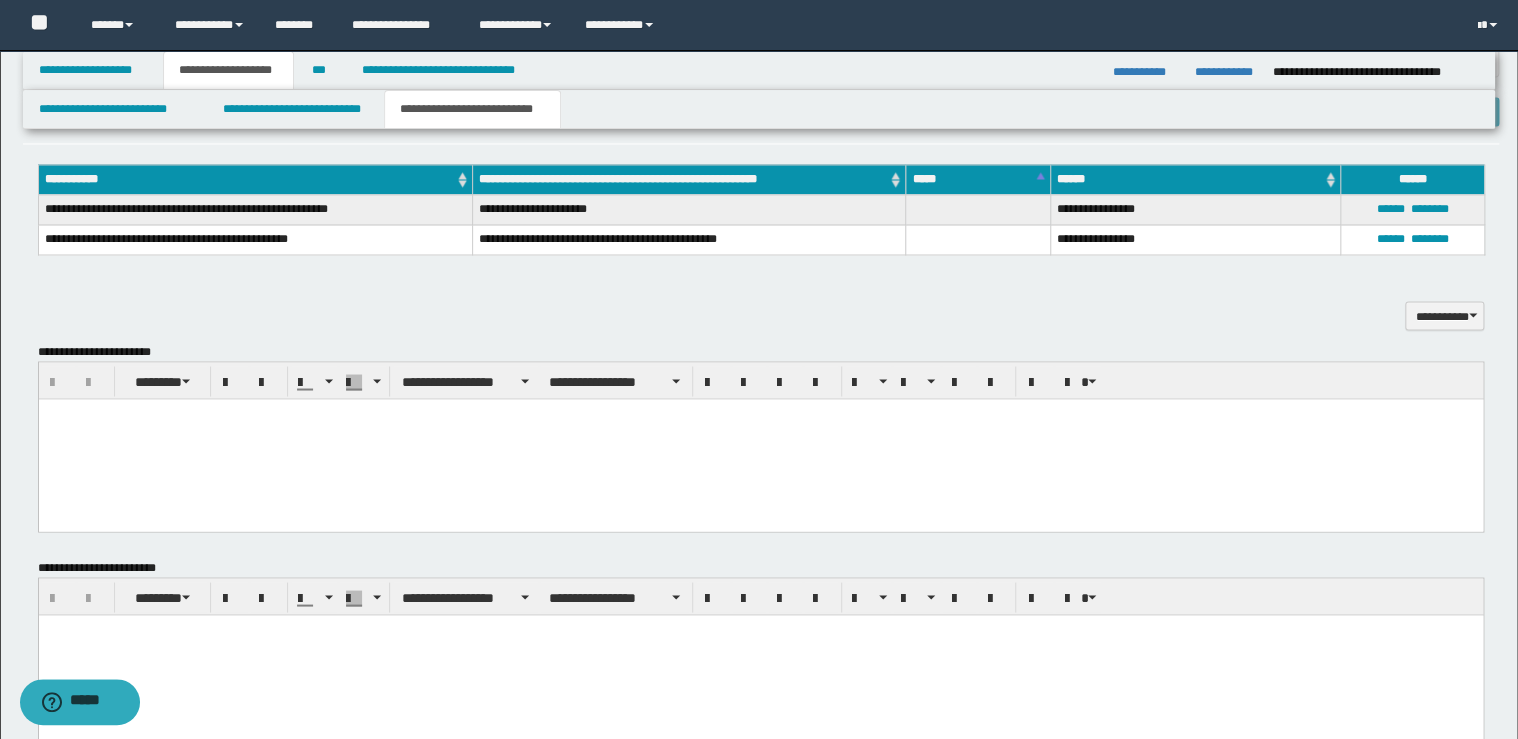 scroll, scrollTop: 1120, scrollLeft: 0, axis: vertical 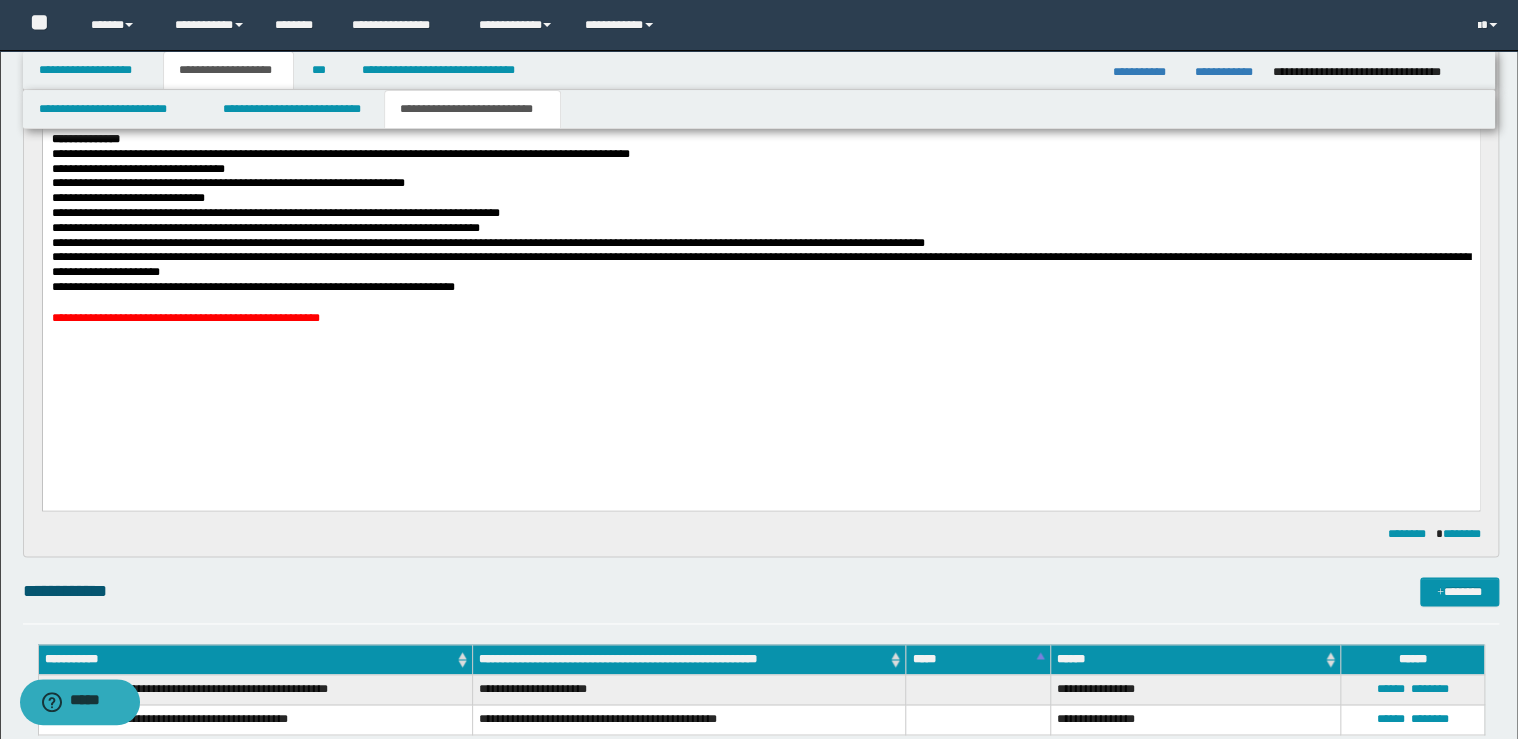 click on "**********" at bounding box center [760, 319] 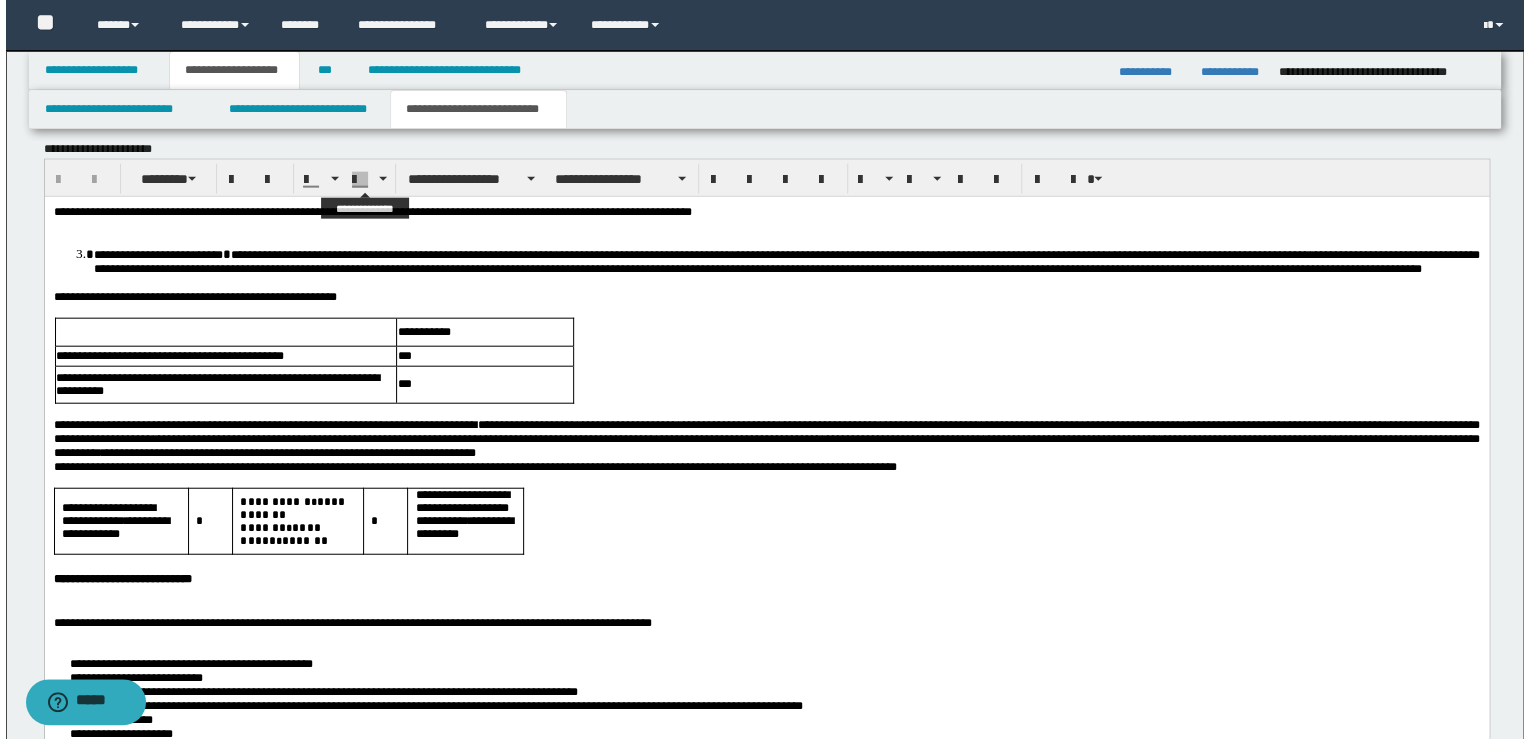 scroll, scrollTop: 2153, scrollLeft: 0, axis: vertical 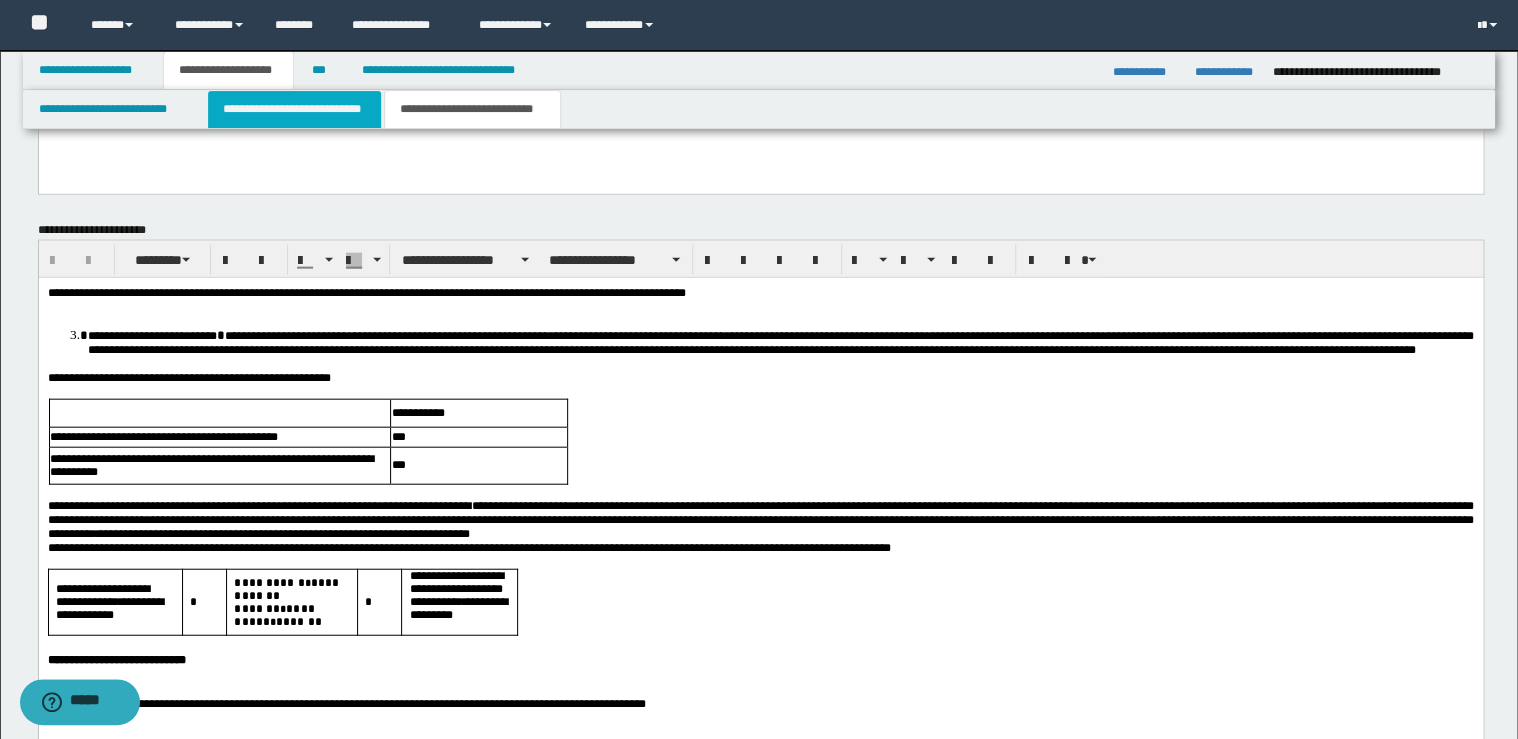 click on "**********" at bounding box center (294, 109) 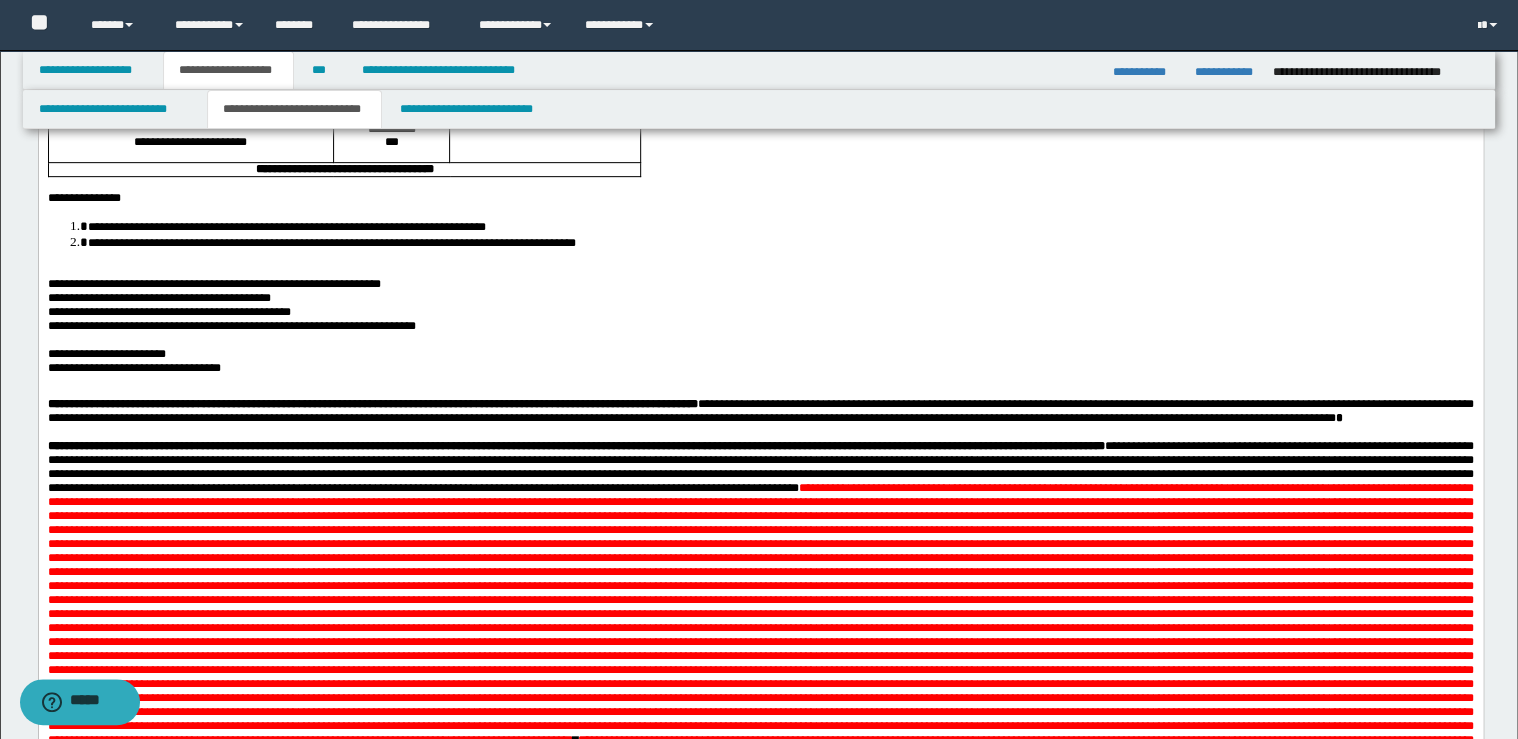 scroll, scrollTop: 0, scrollLeft: 0, axis: both 